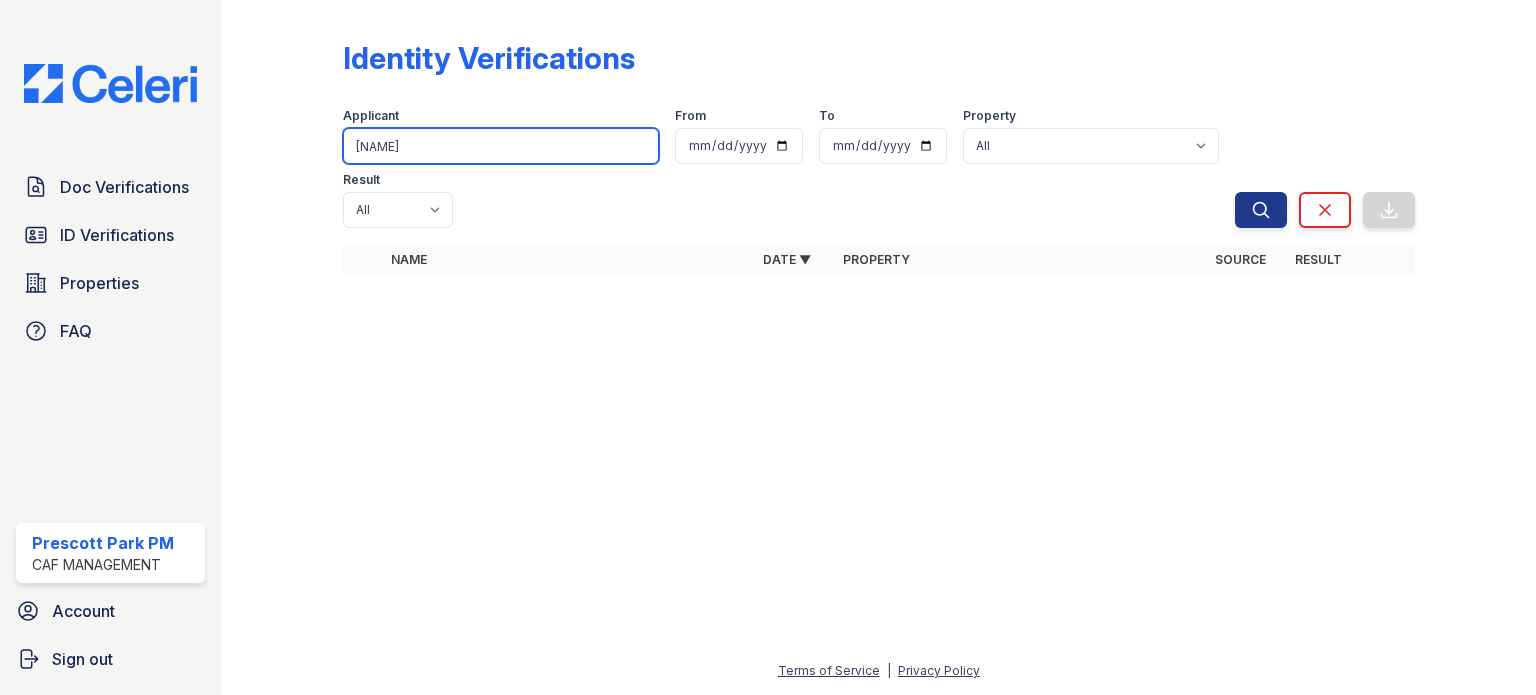 scroll, scrollTop: 0, scrollLeft: 0, axis: both 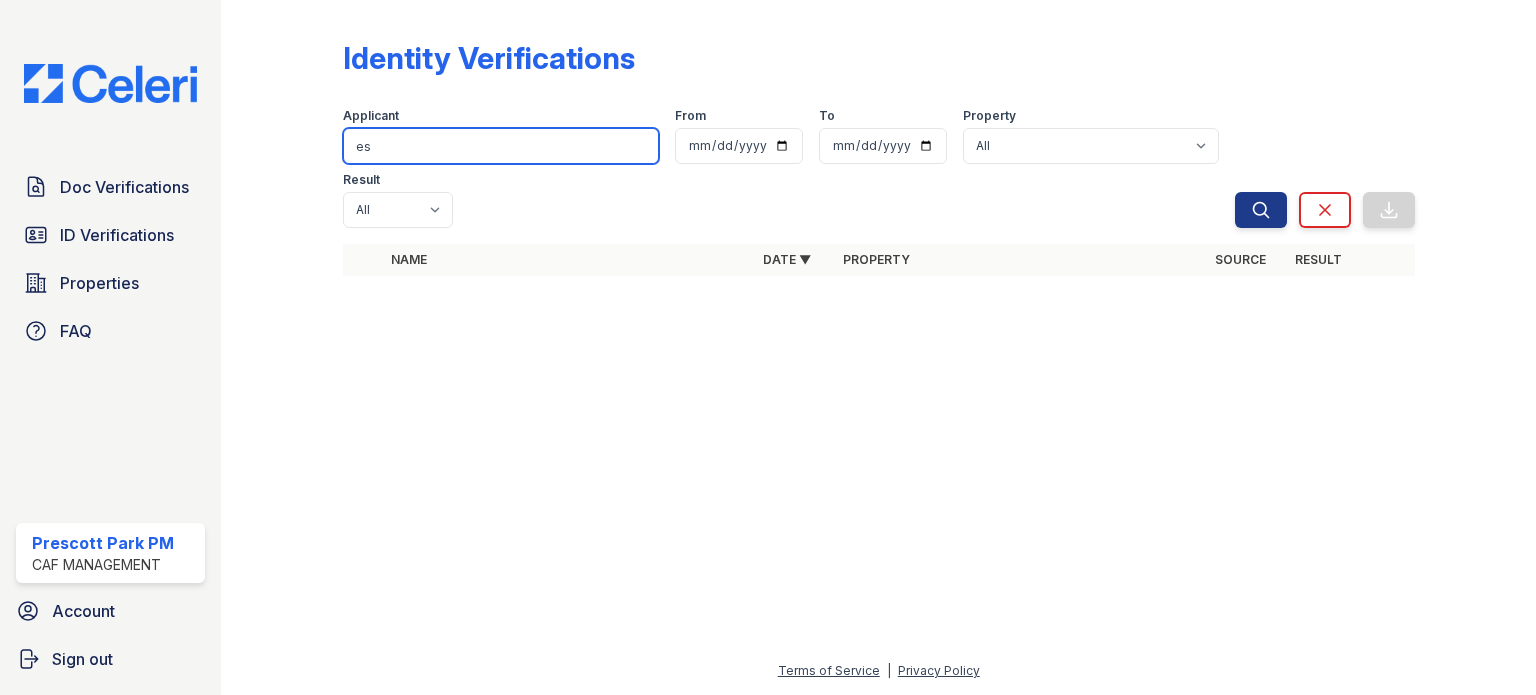 type on "e" 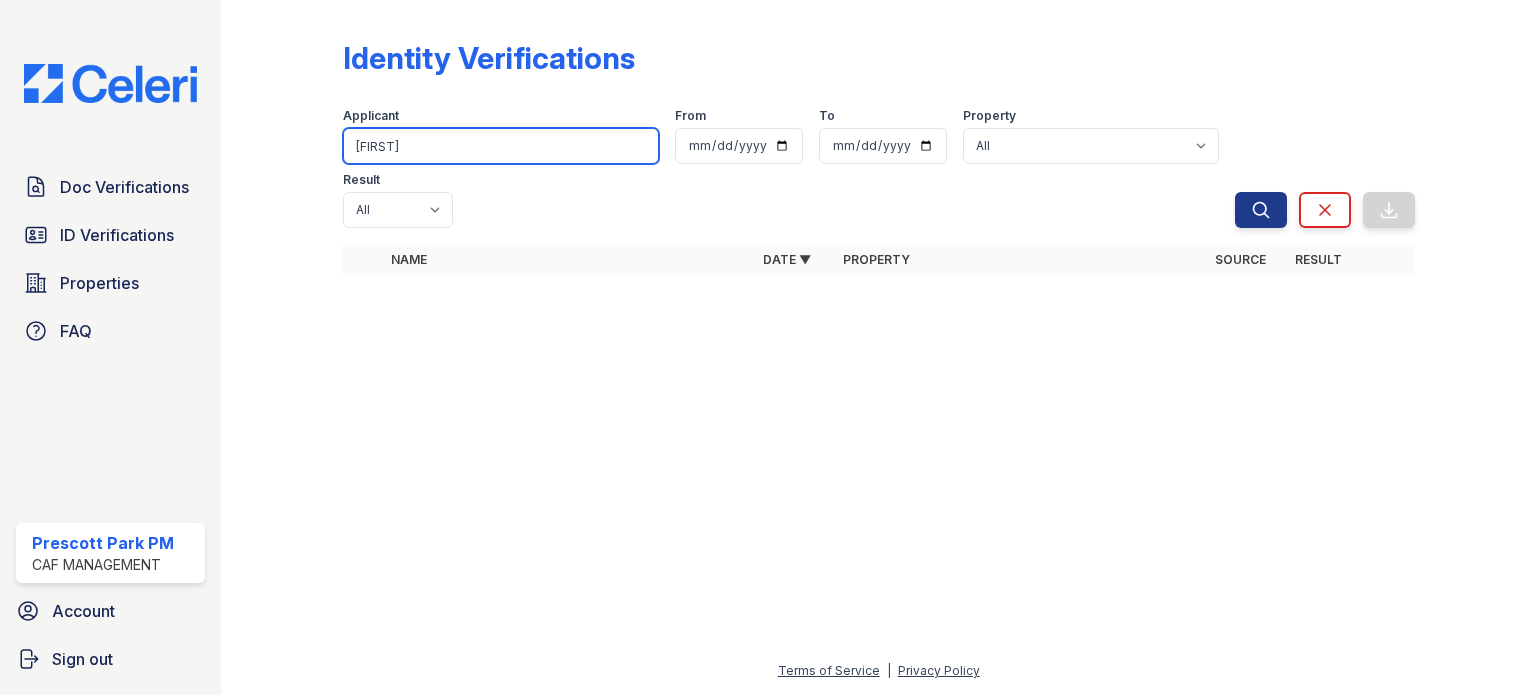 type on "melinda" 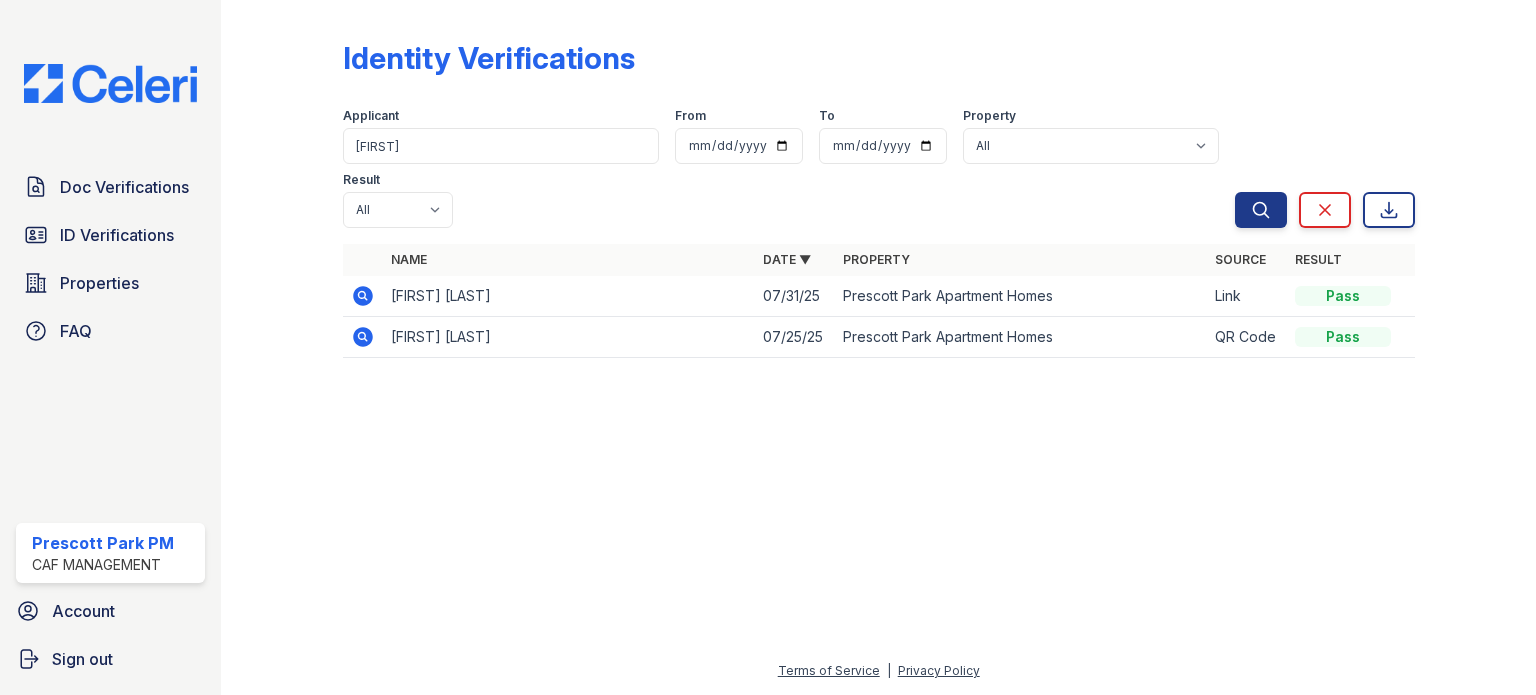 click 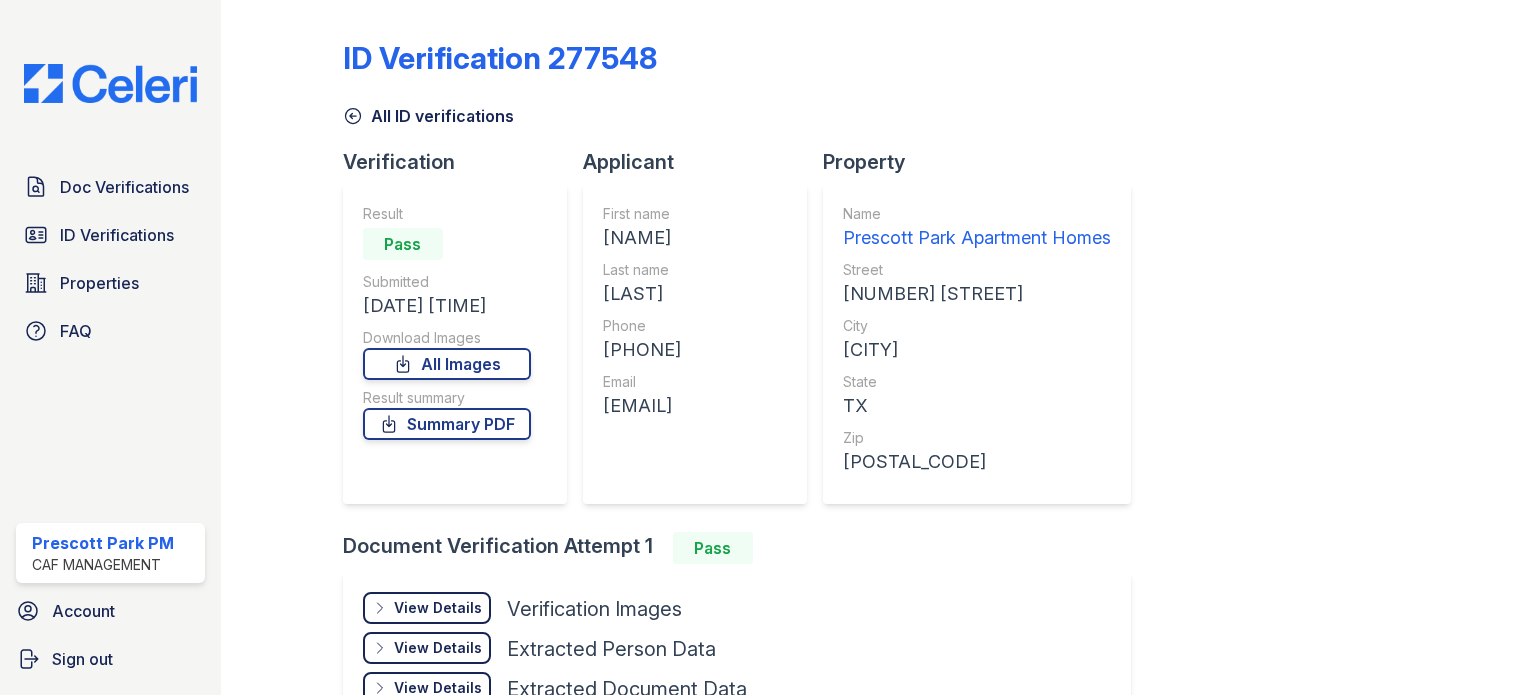scroll, scrollTop: 0, scrollLeft: 0, axis: both 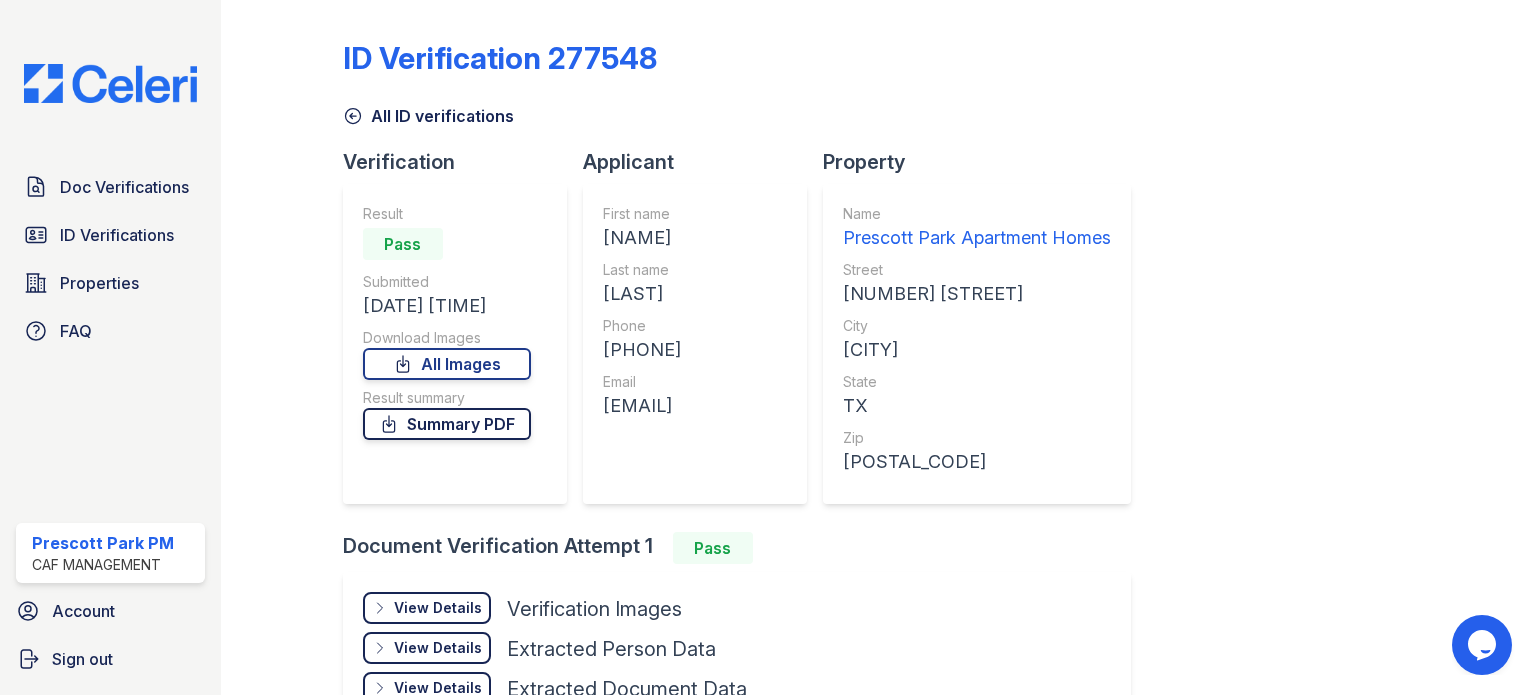 click on "Summary PDF" at bounding box center [447, 424] 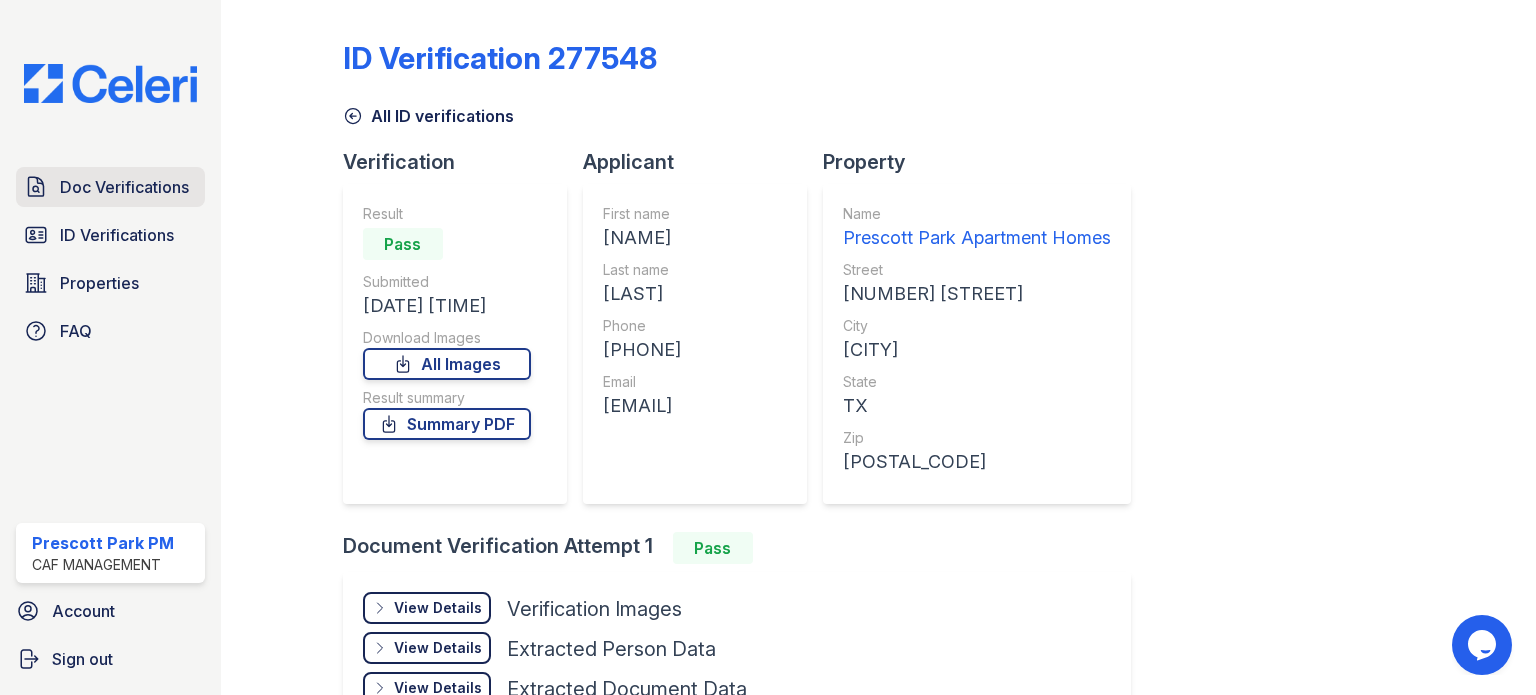 click on "Doc Verifications" at bounding box center [124, 187] 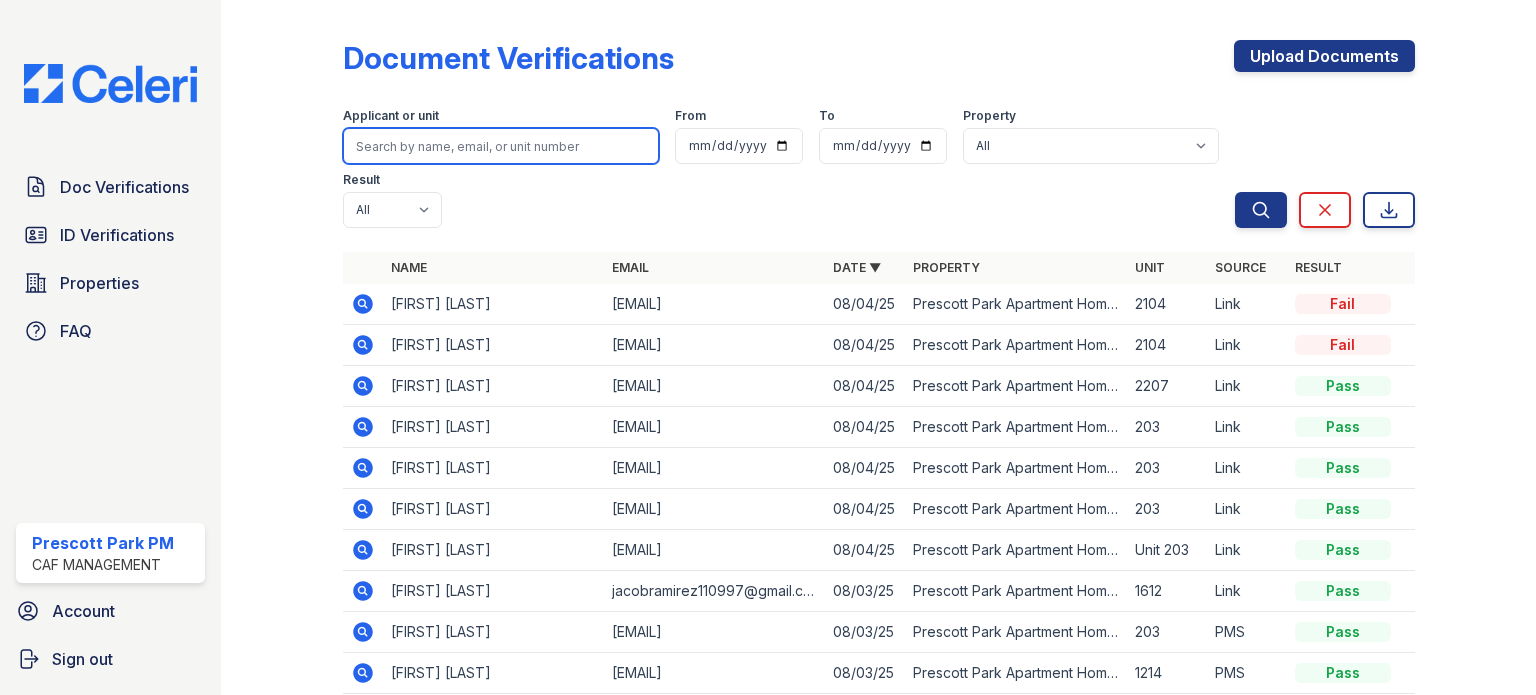click at bounding box center (501, 146) 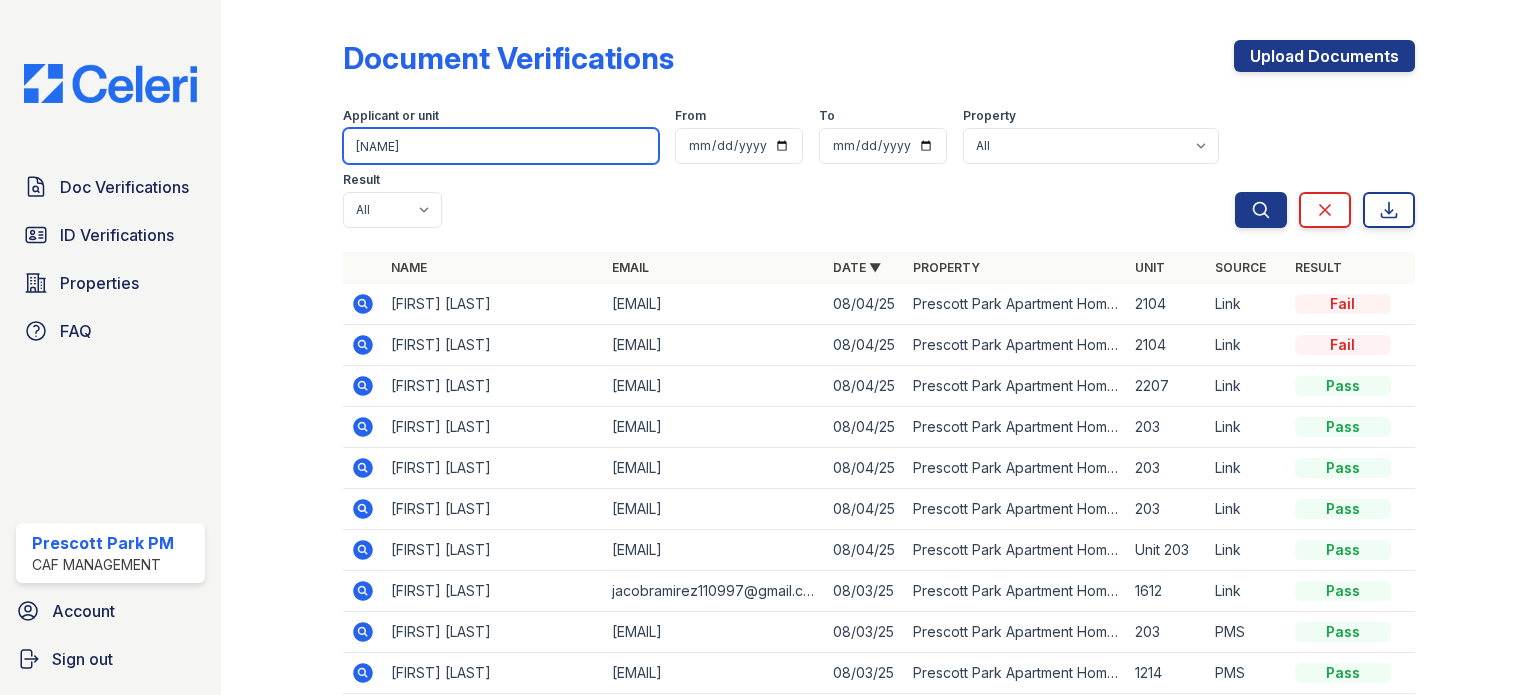 type on "melinda" 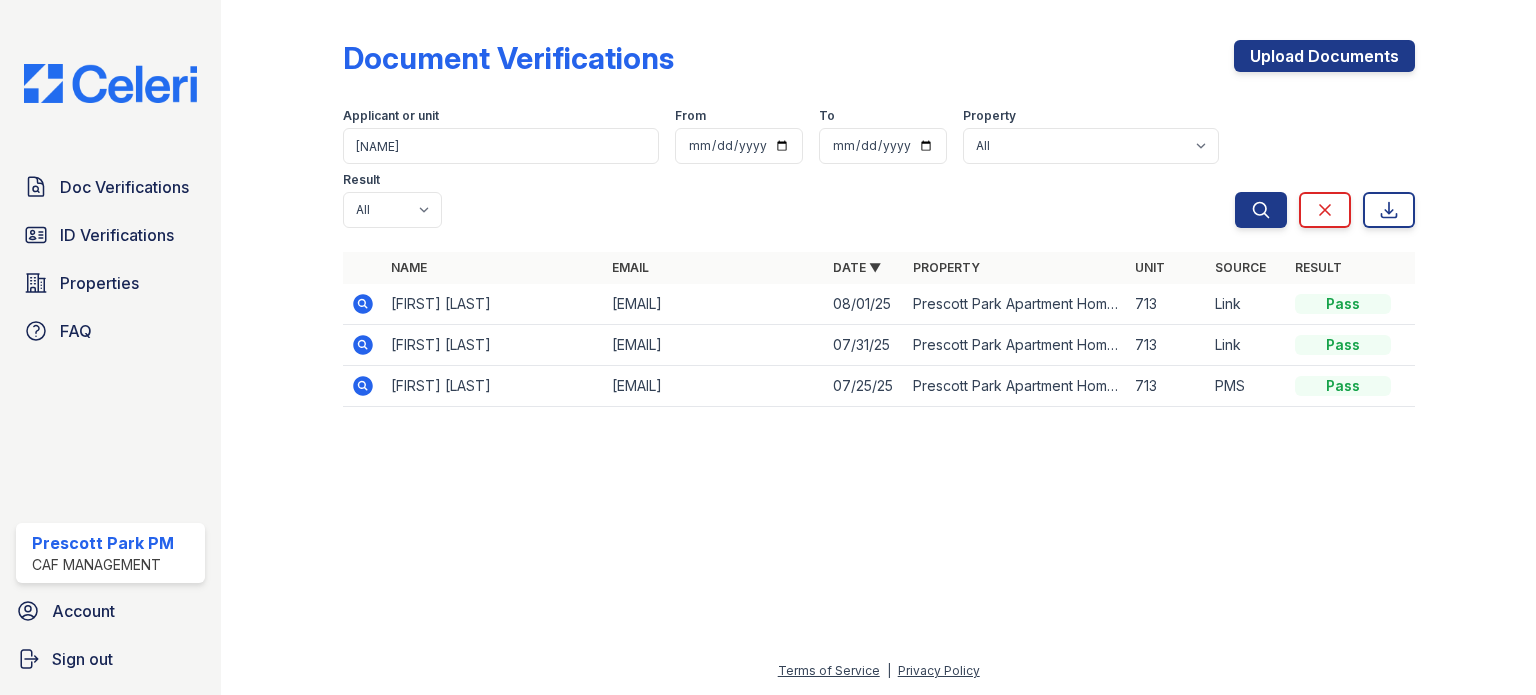 click 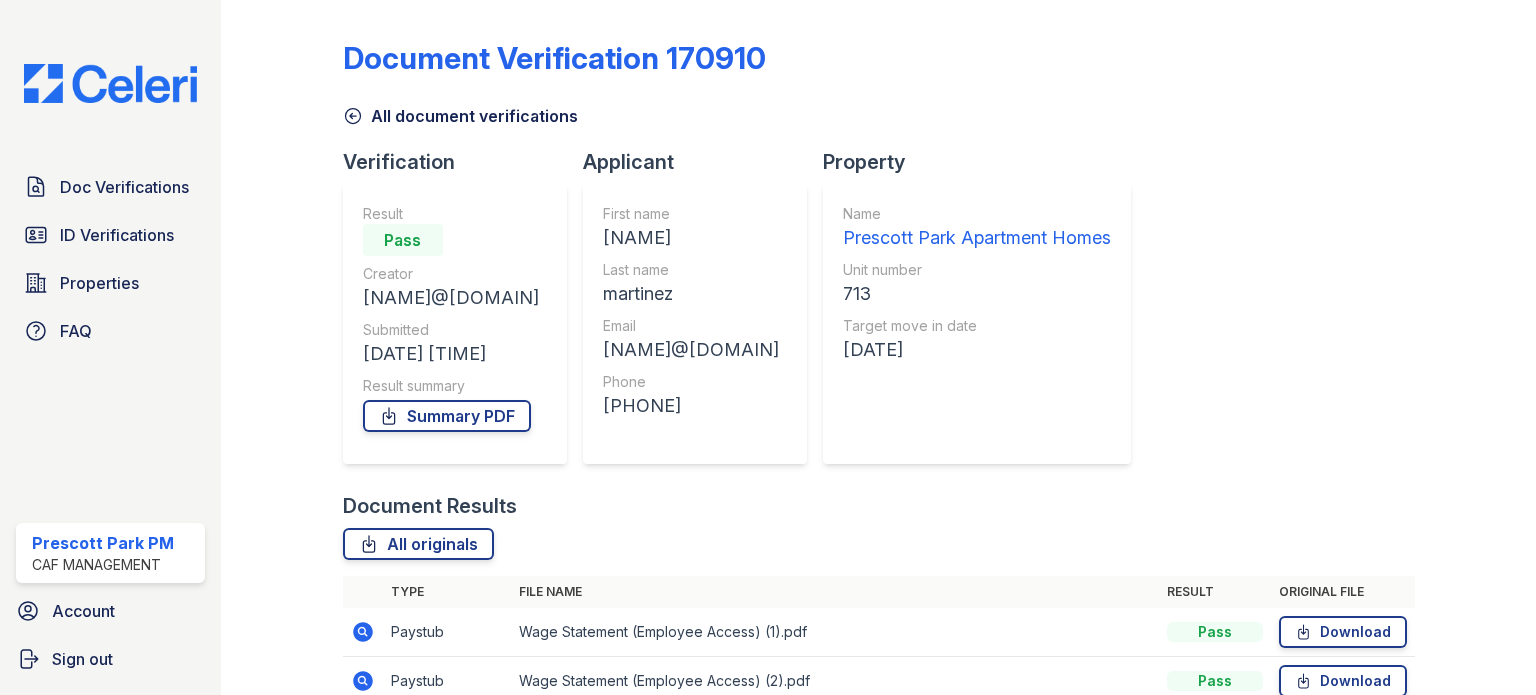 scroll, scrollTop: 0, scrollLeft: 0, axis: both 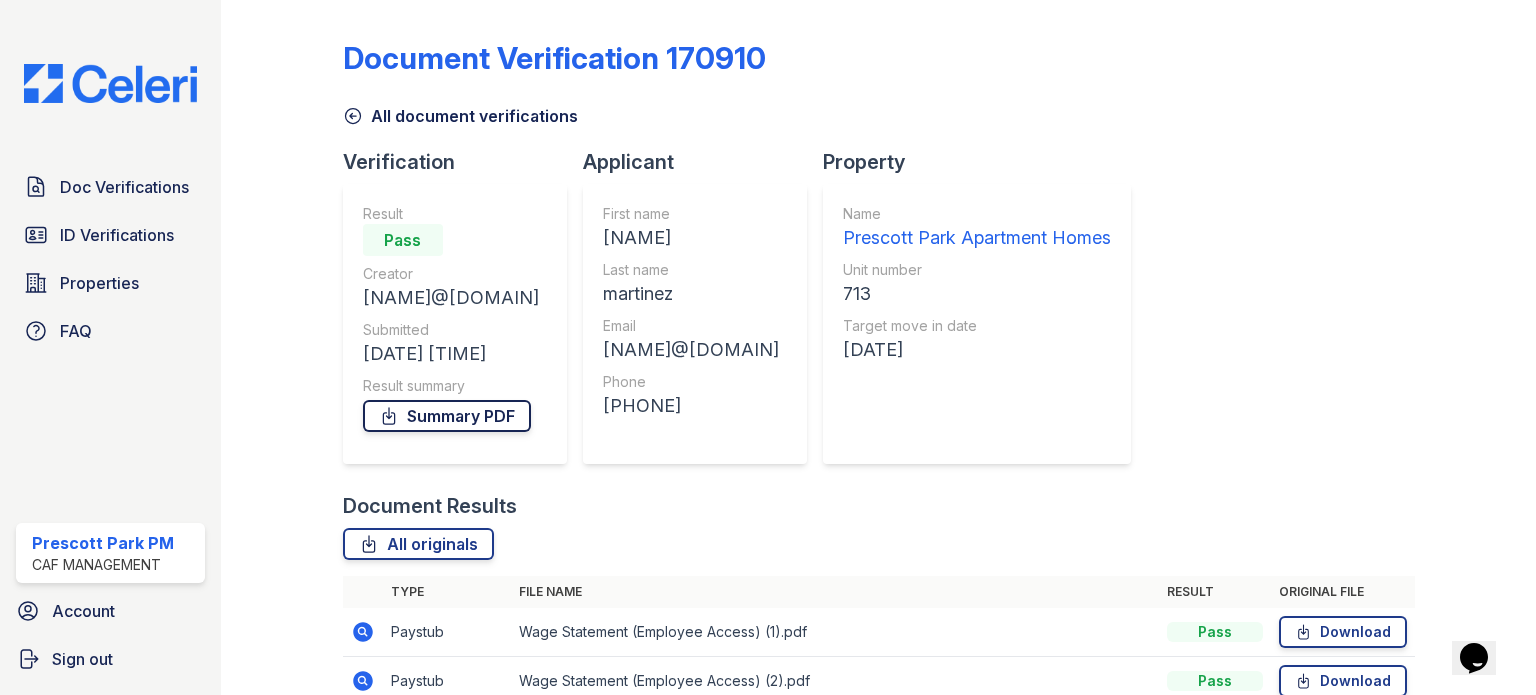 click on "Summary PDF" at bounding box center [447, 416] 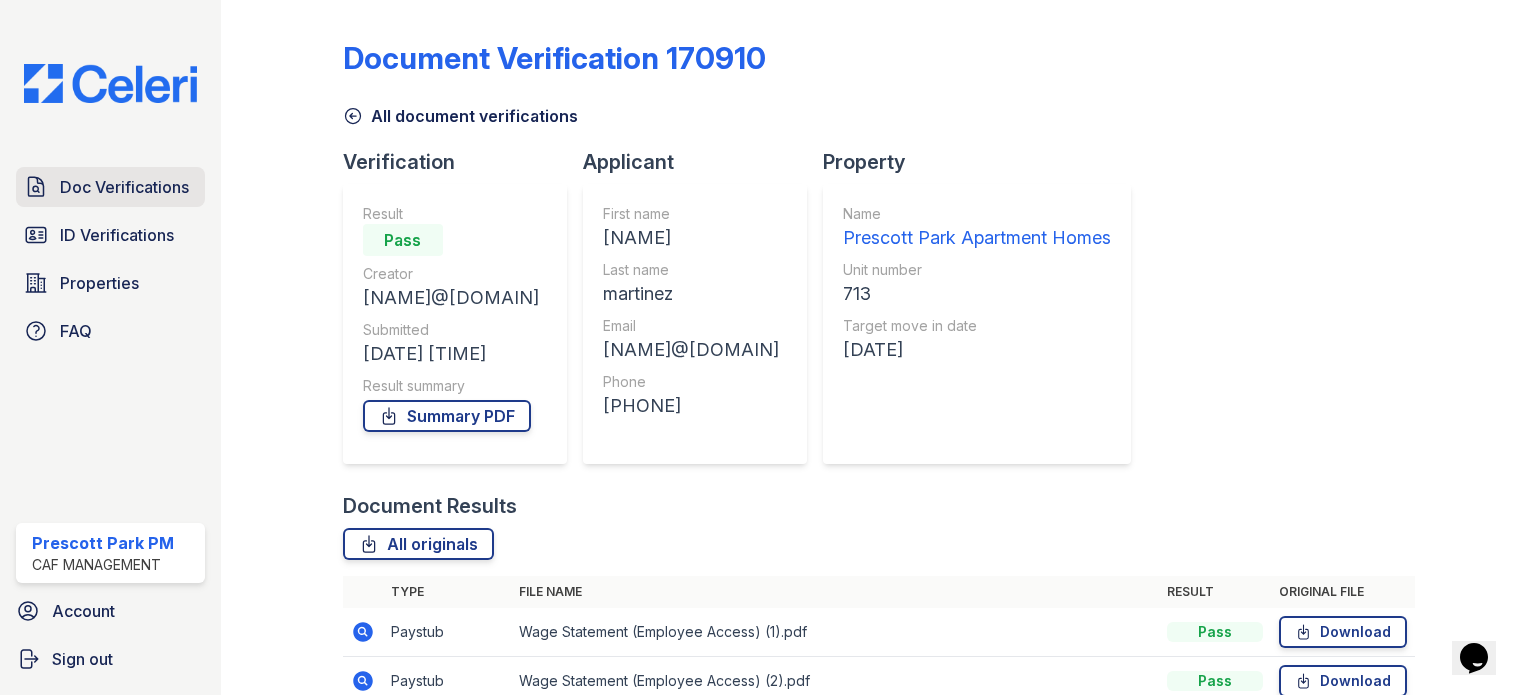 click on "Doc Verifications" at bounding box center [124, 187] 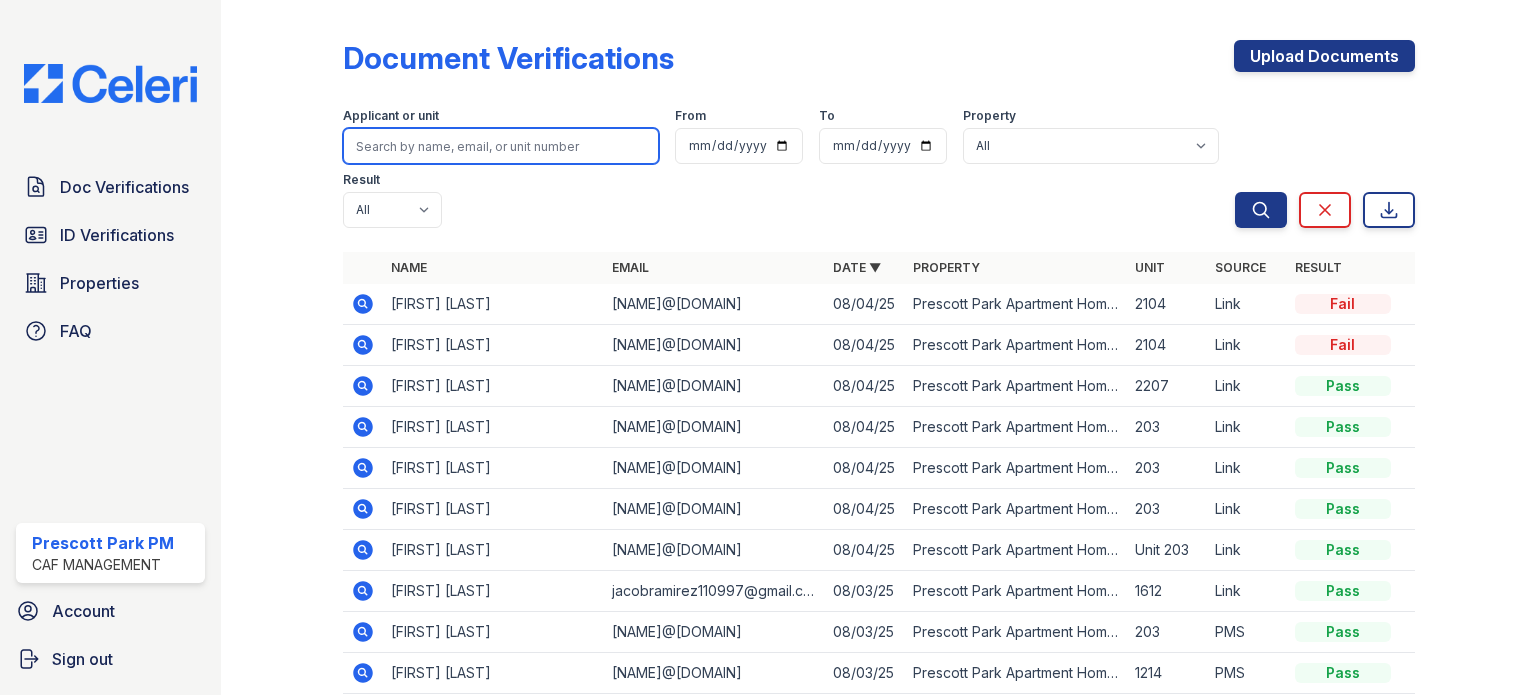 click at bounding box center [501, 146] 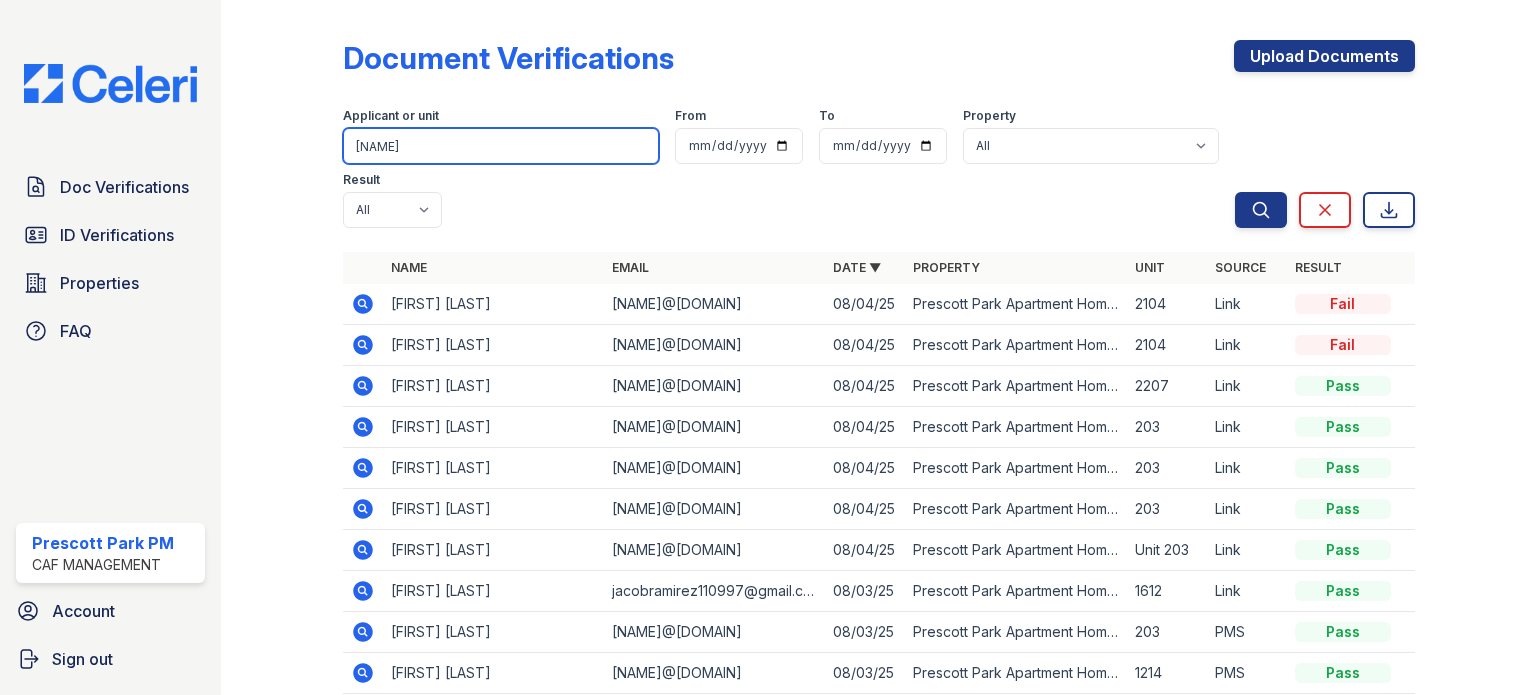 type on "[LAST]" 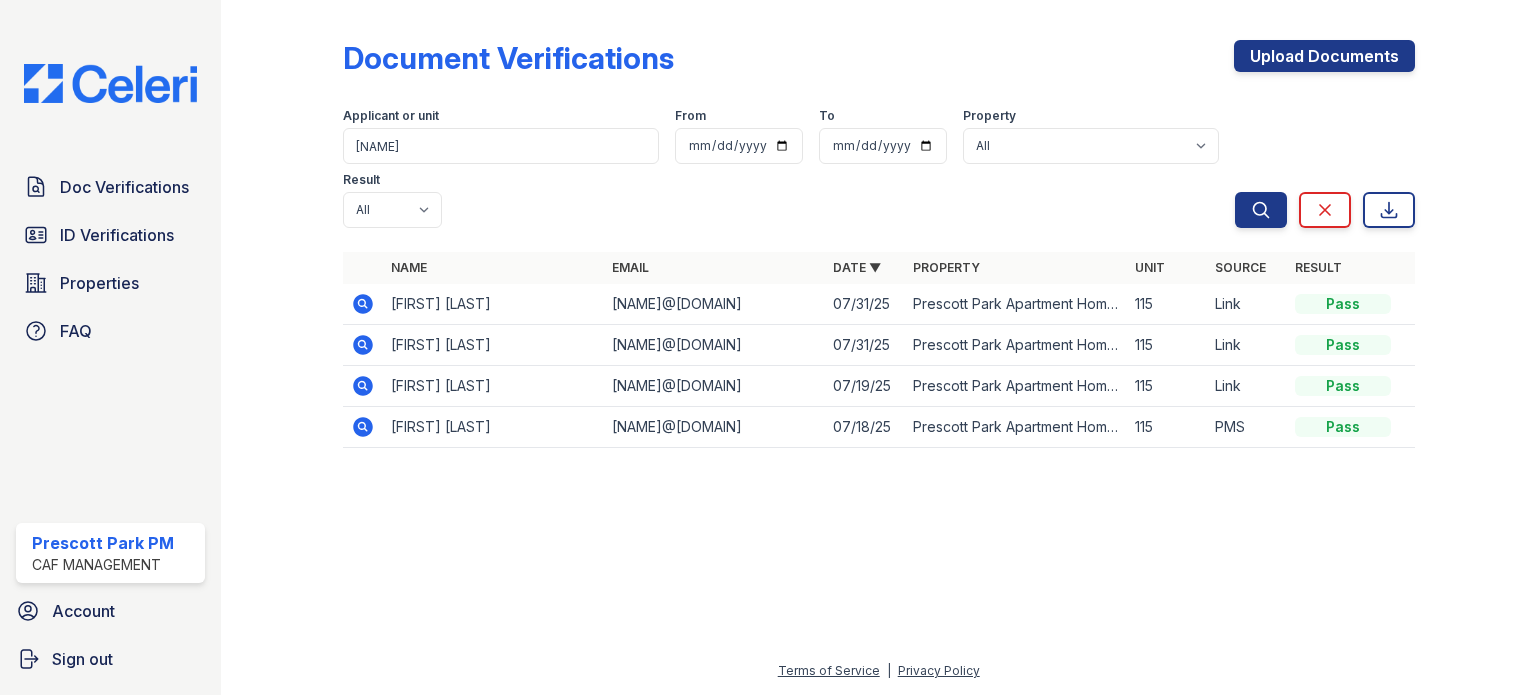 click 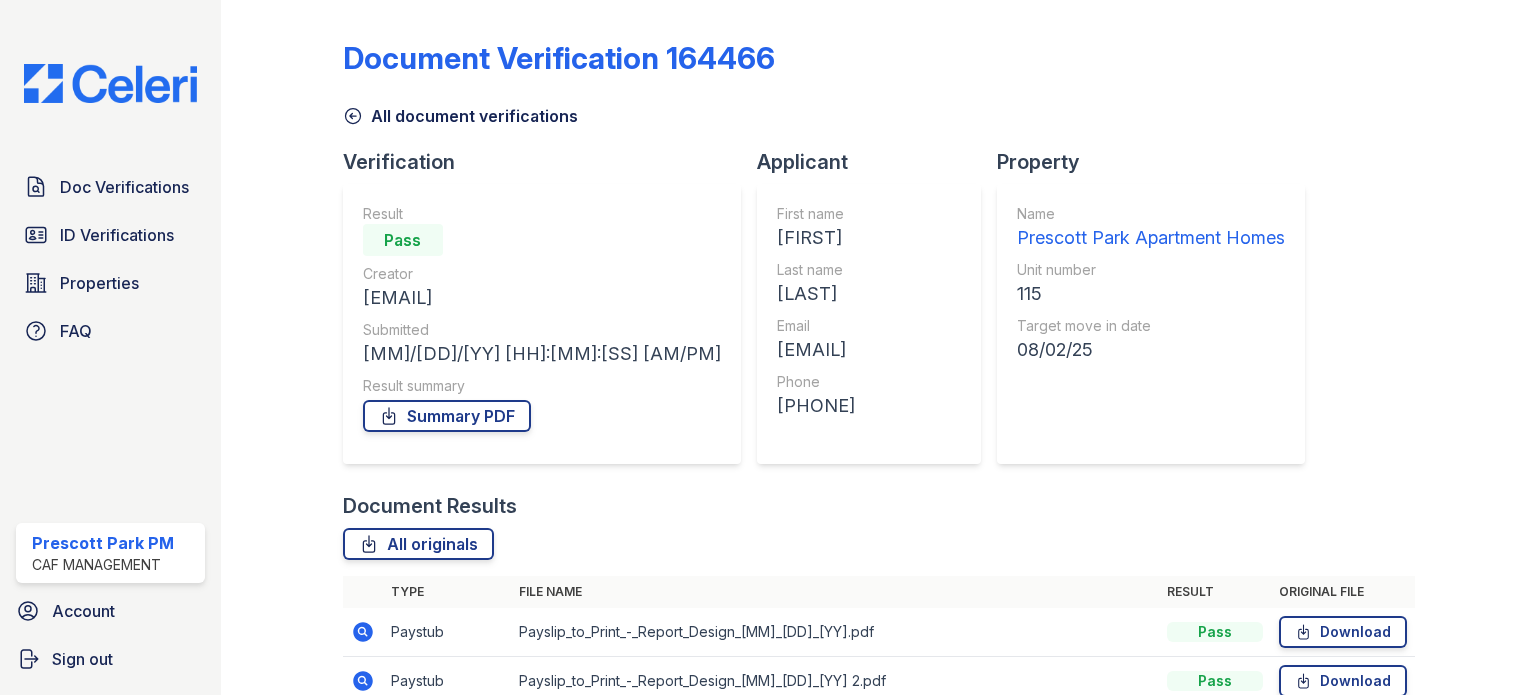 scroll, scrollTop: 0, scrollLeft: 0, axis: both 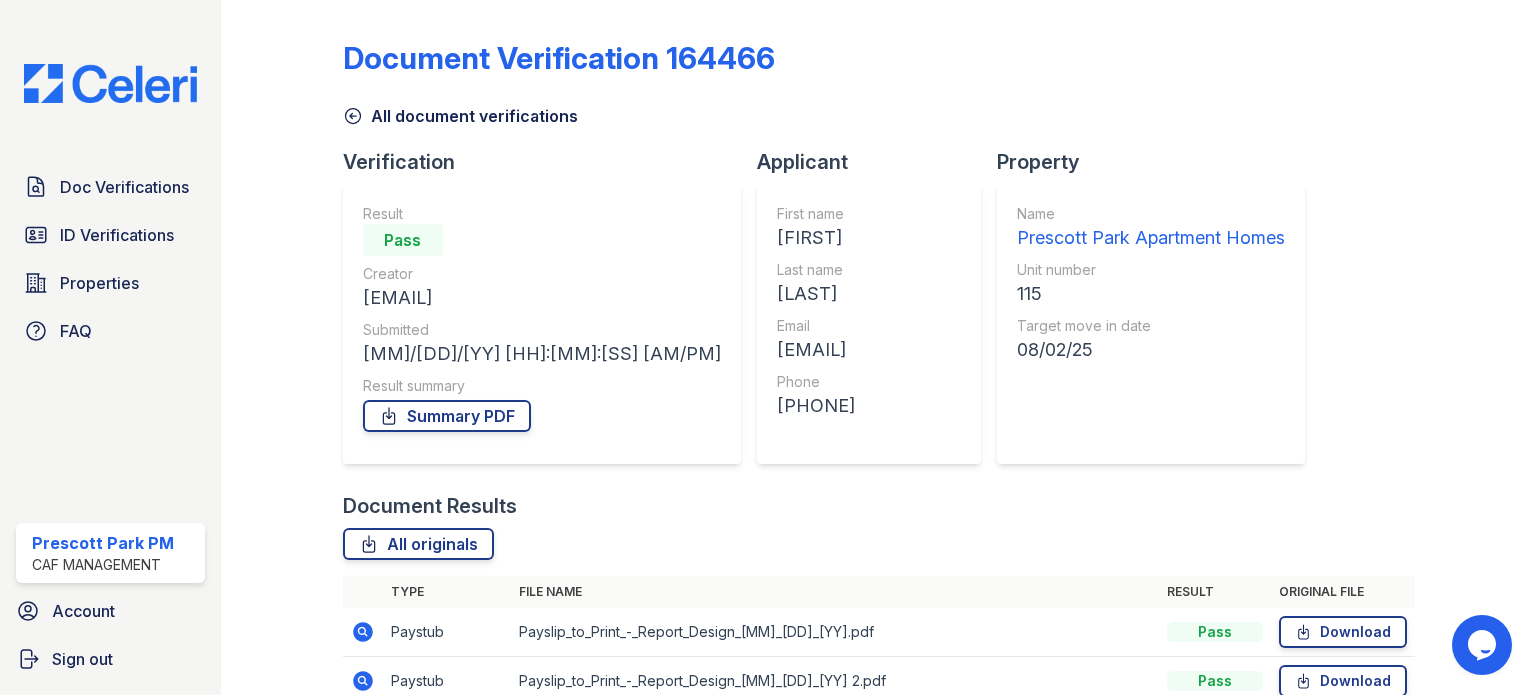 click 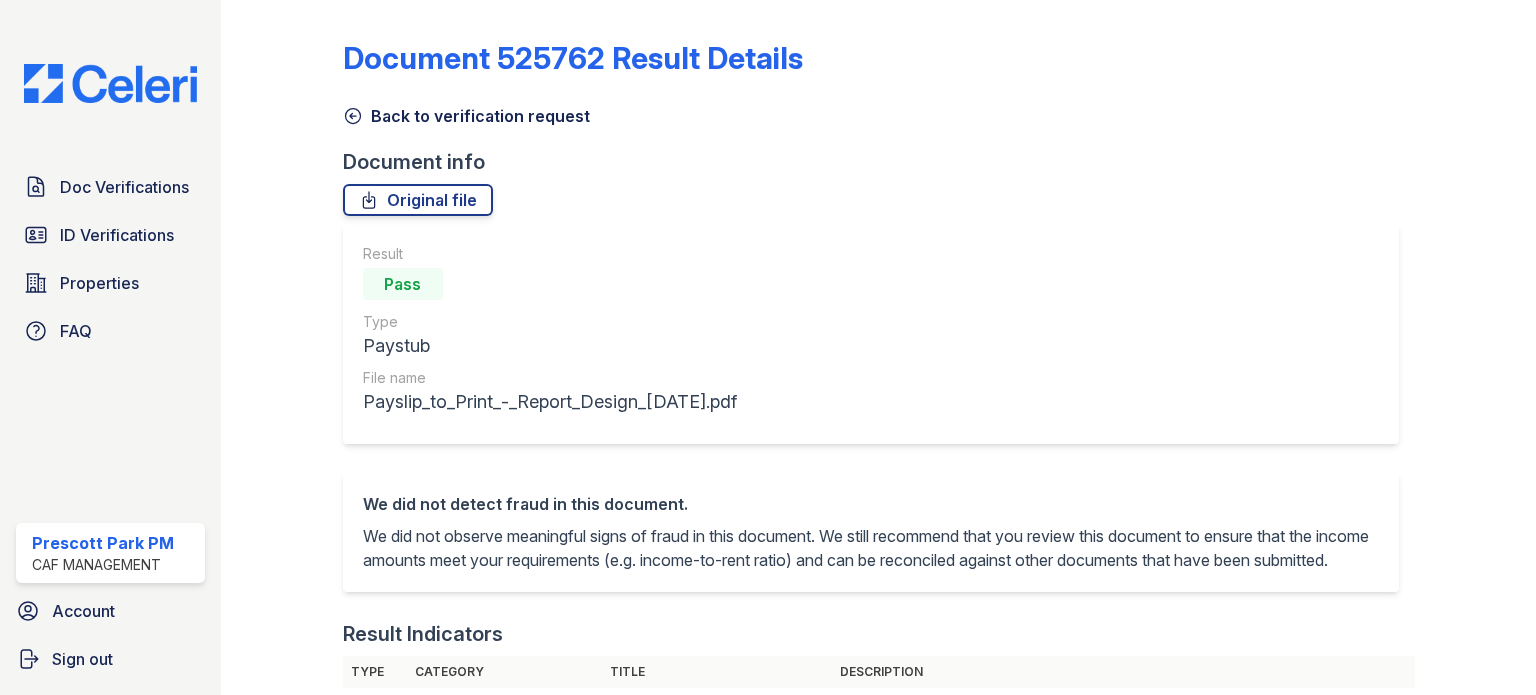 scroll, scrollTop: 0, scrollLeft: 0, axis: both 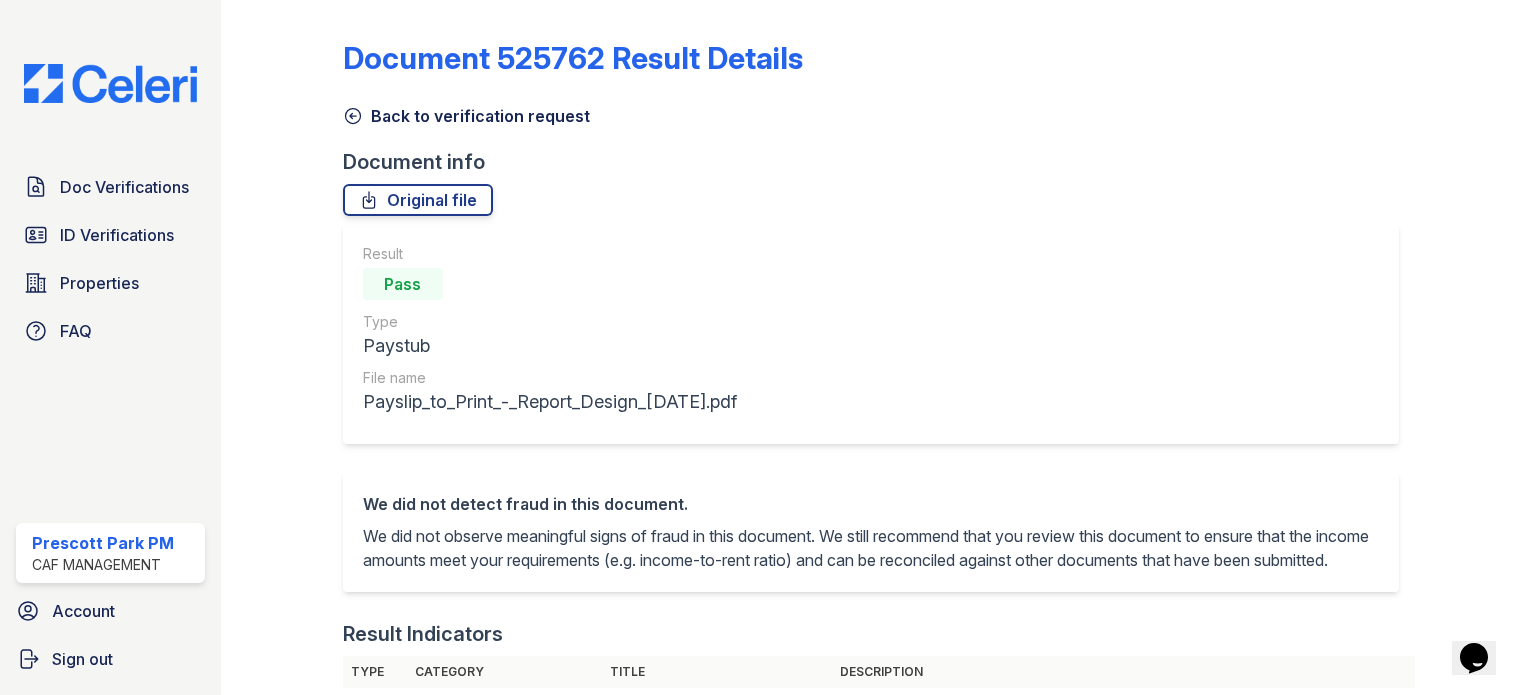 click on "We did not detect fraud in this document.
We did not observe meaningful signs of fraud in this document. We still recommend that you review this document to ensure that the income amounts meet your requirements (e.g. income-to-rent ratio) and can be reconciled against other documents that have been submitted." at bounding box center (871, 532) 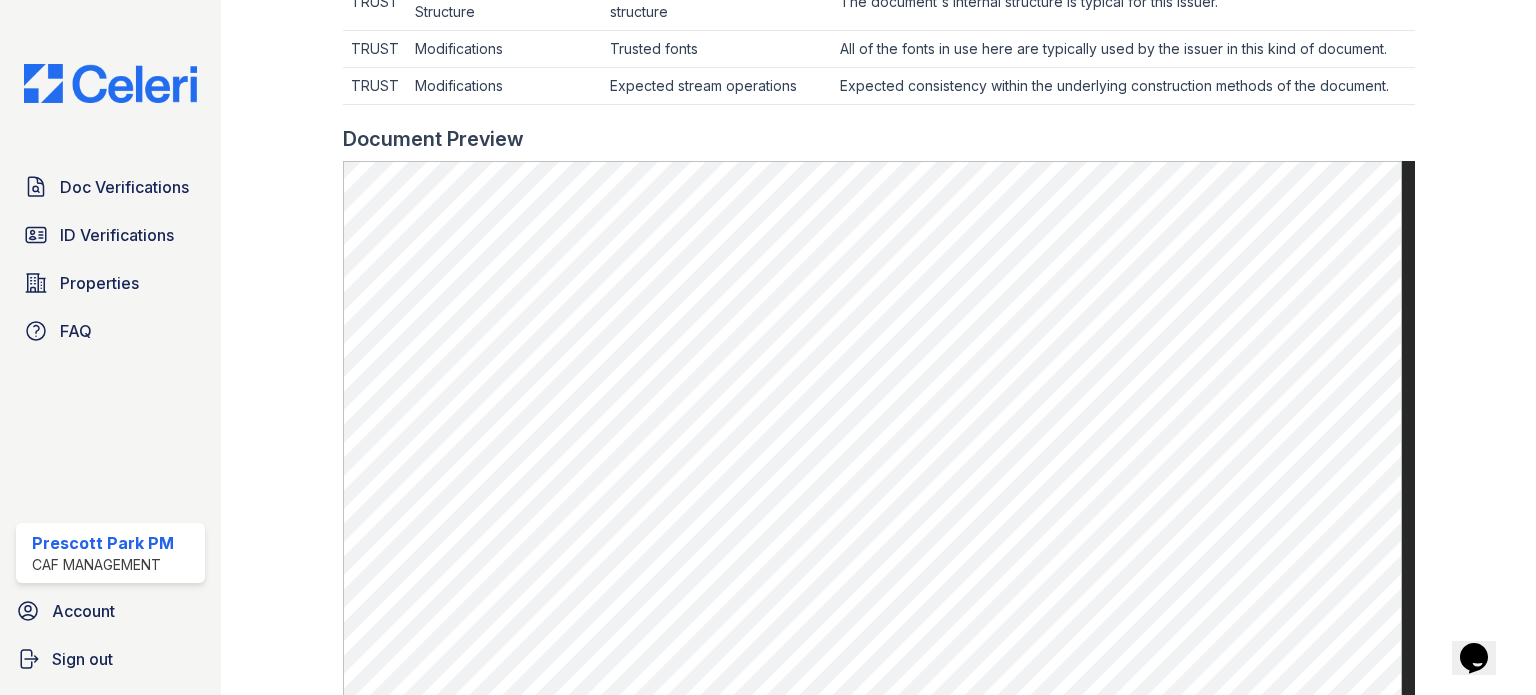 scroll, scrollTop: 840, scrollLeft: 0, axis: vertical 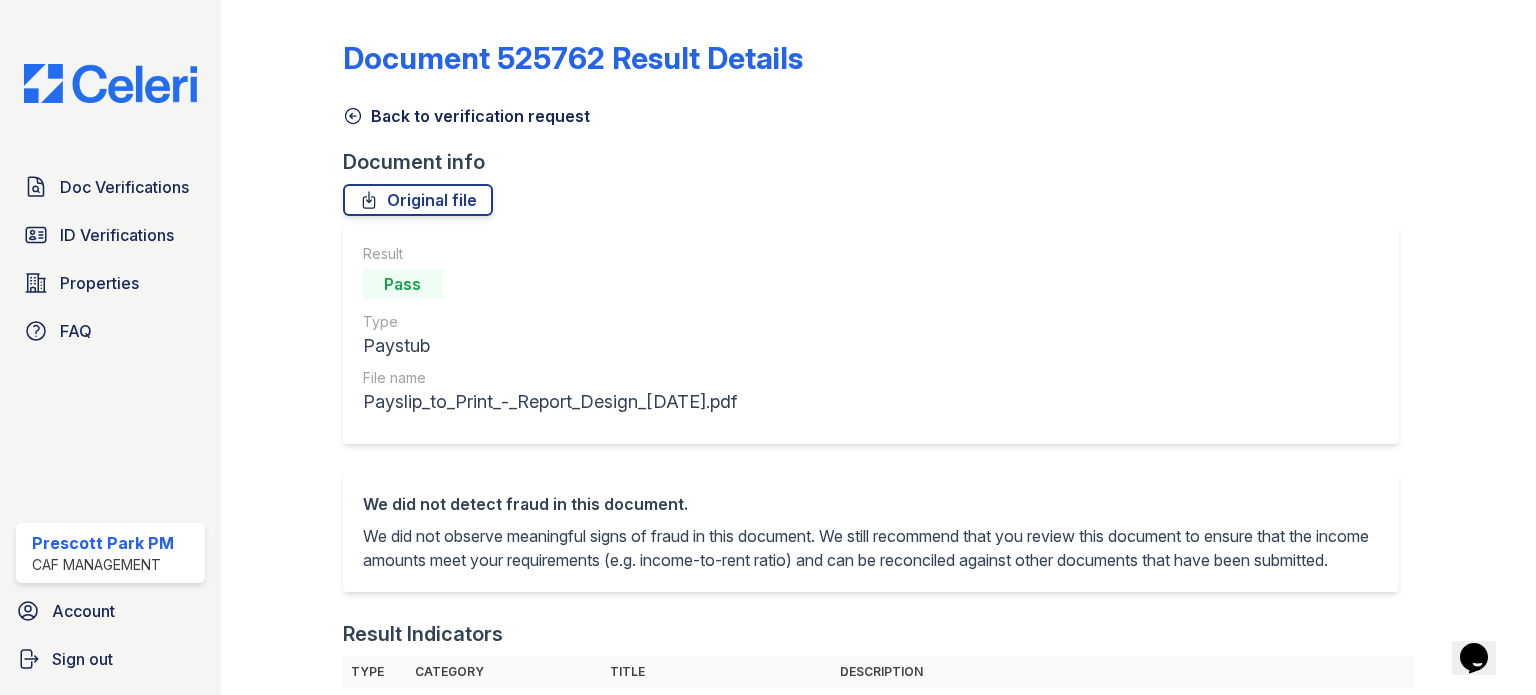 click 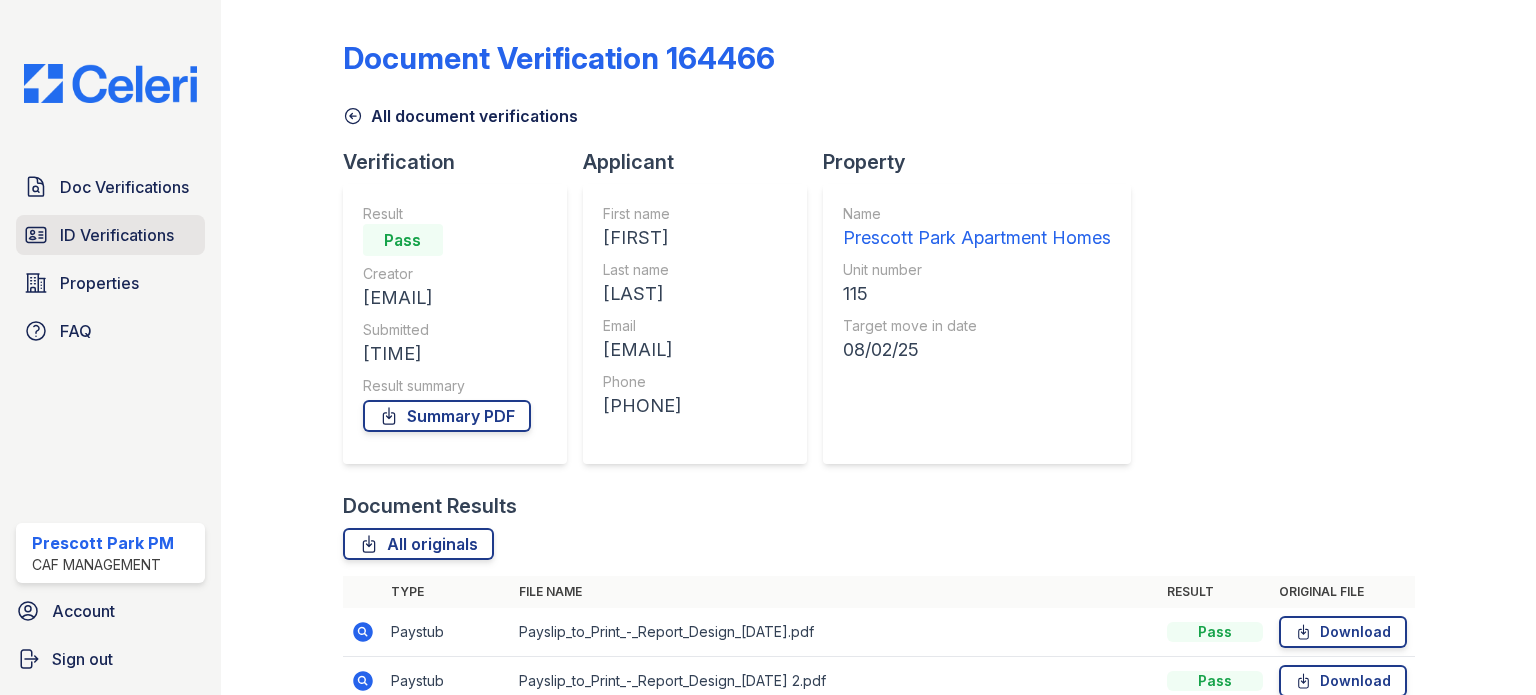 click on "ID Verifications" at bounding box center [117, 235] 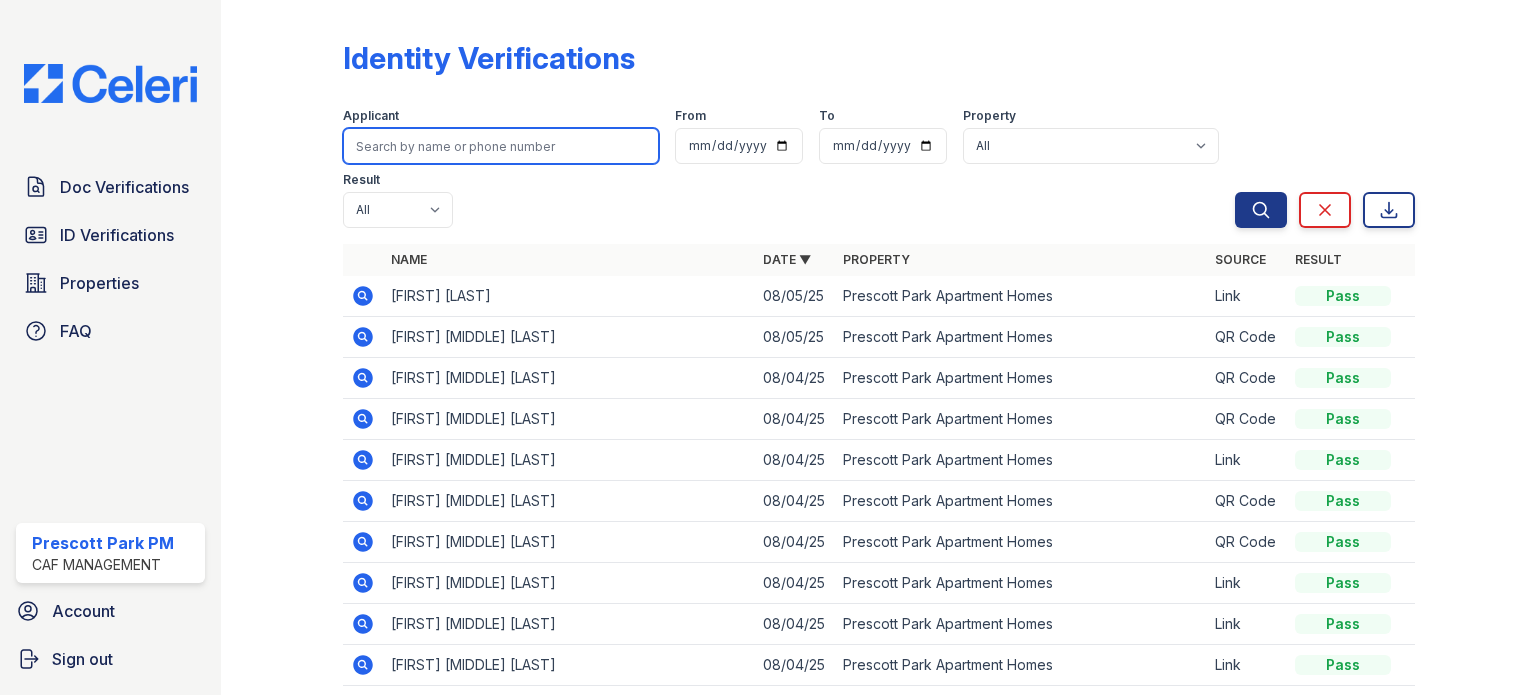 click at bounding box center (501, 146) 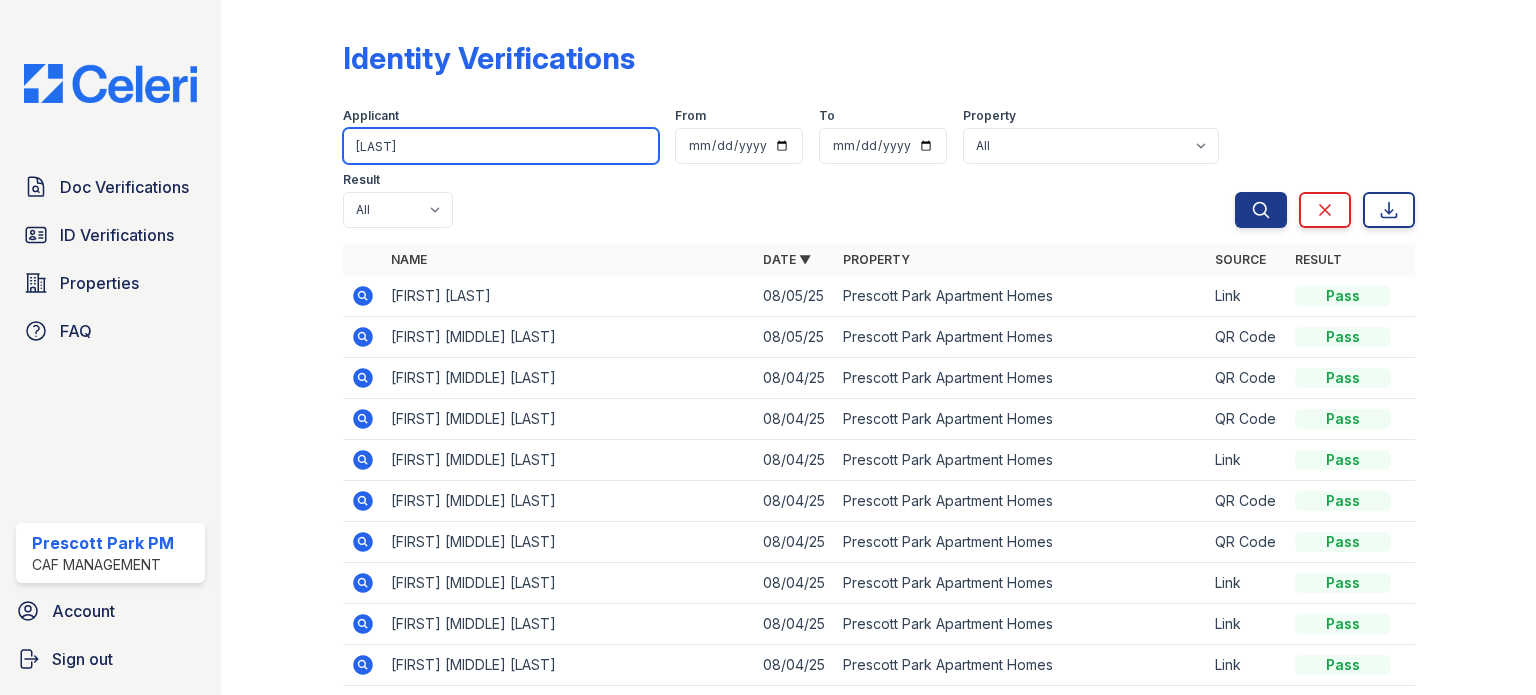 type on "[LAST]" 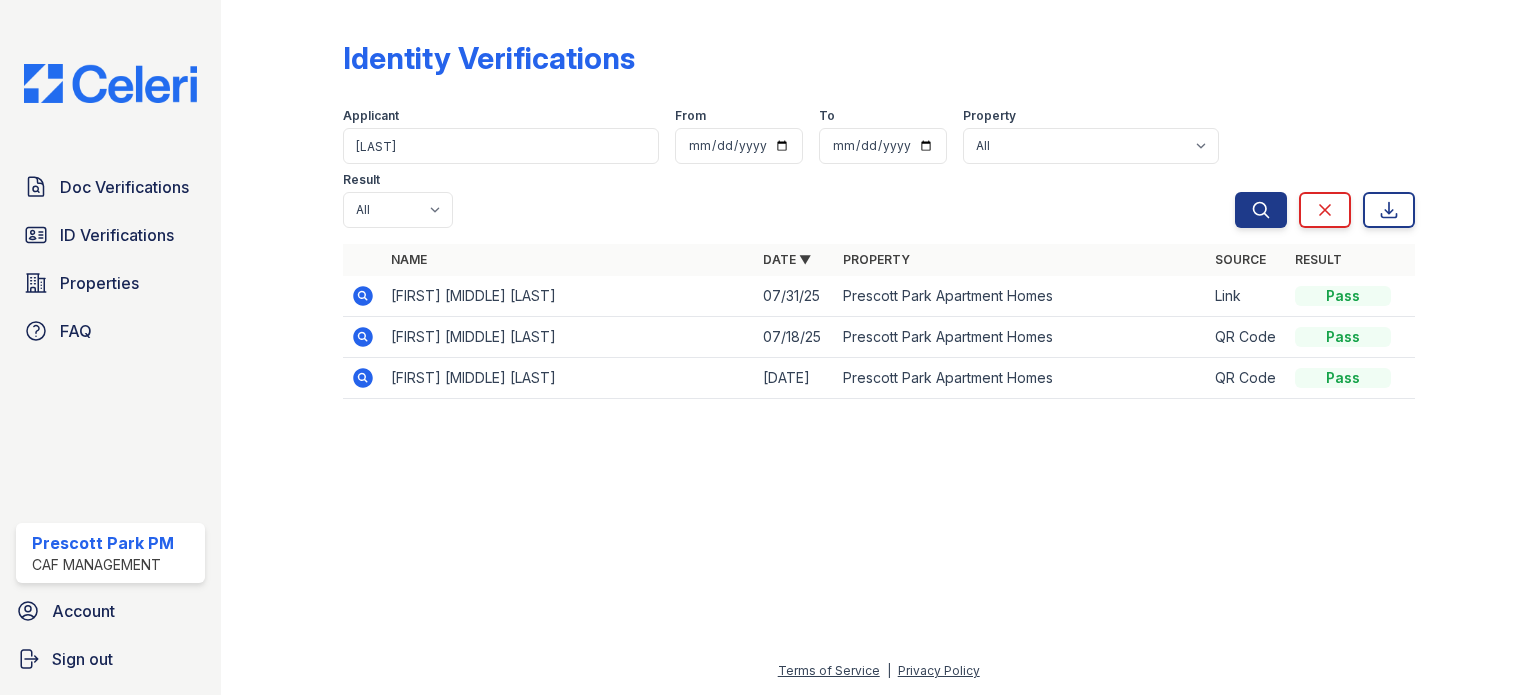 click 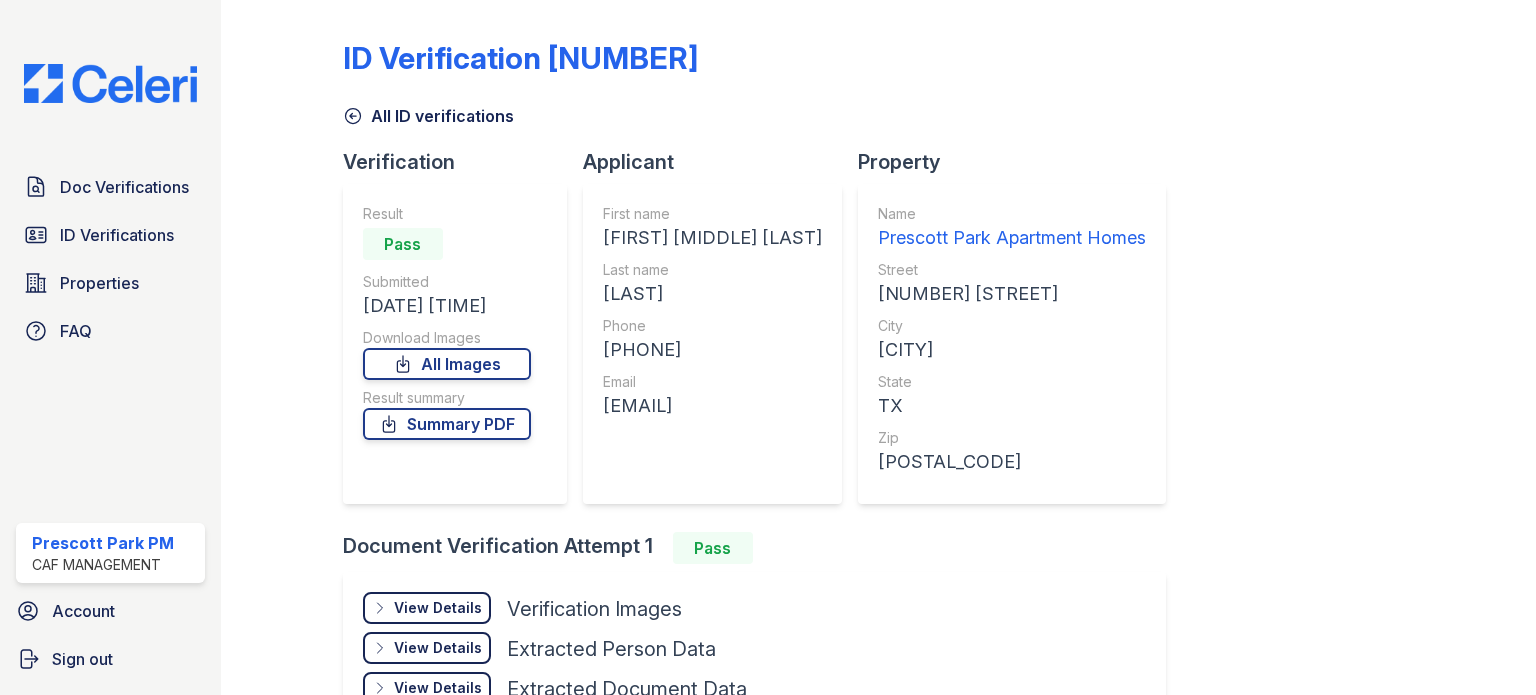 scroll, scrollTop: 0, scrollLeft: 0, axis: both 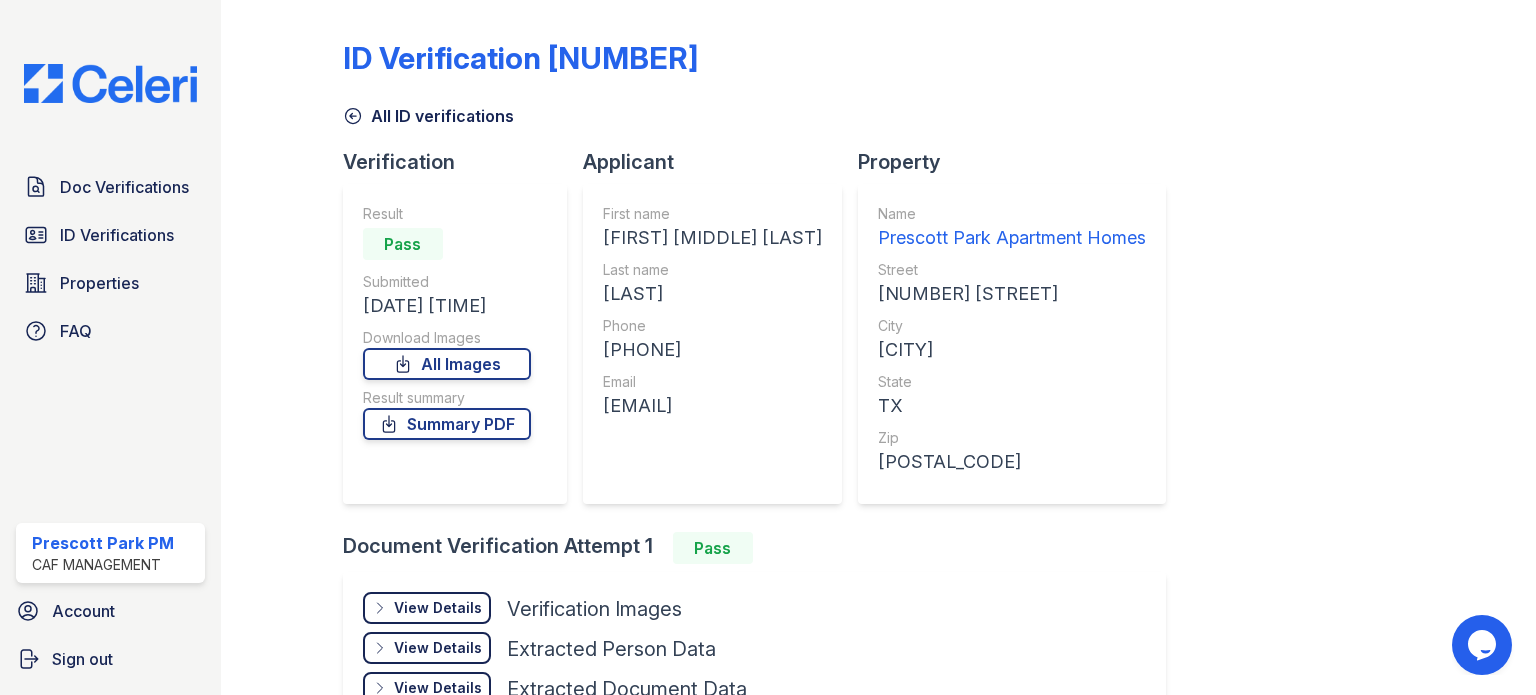 click on "View Details" at bounding box center [438, 608] 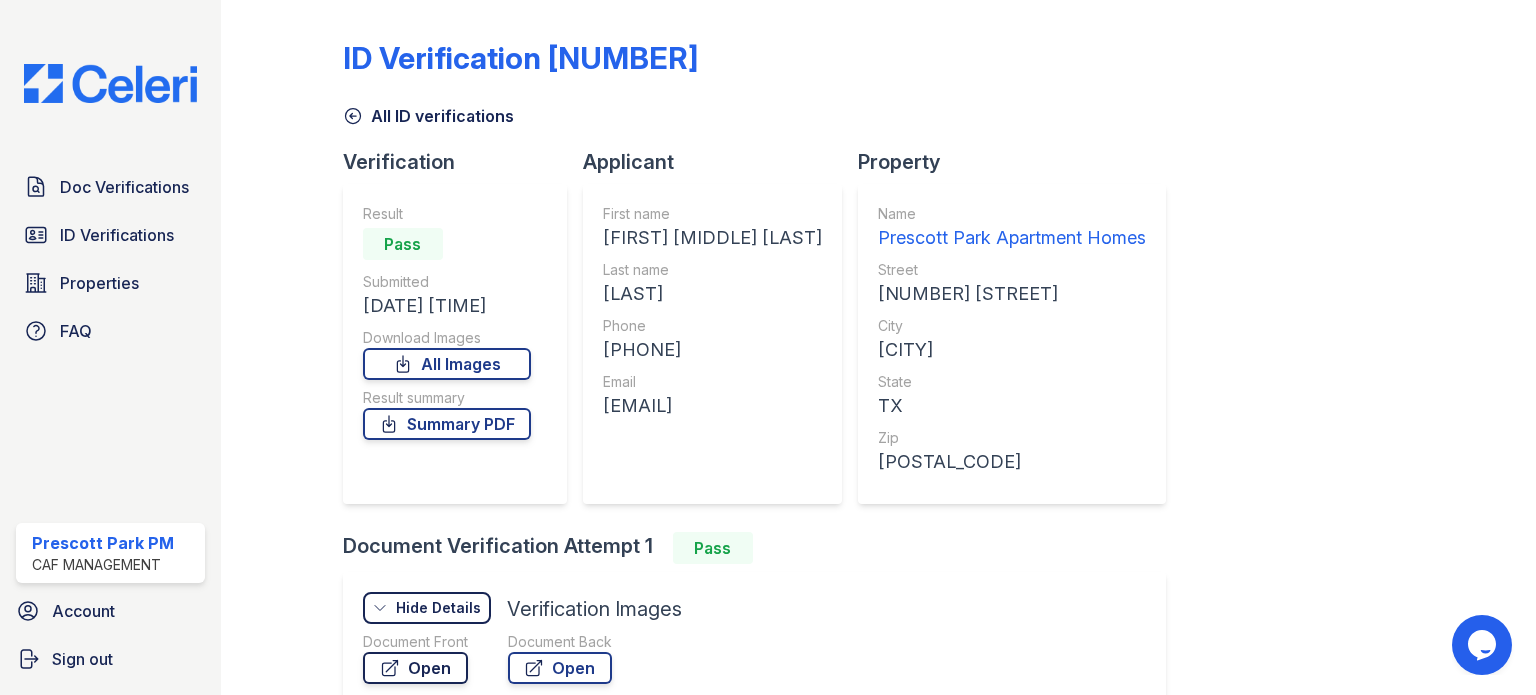 click on "Open" at bounding box center (415, 668) 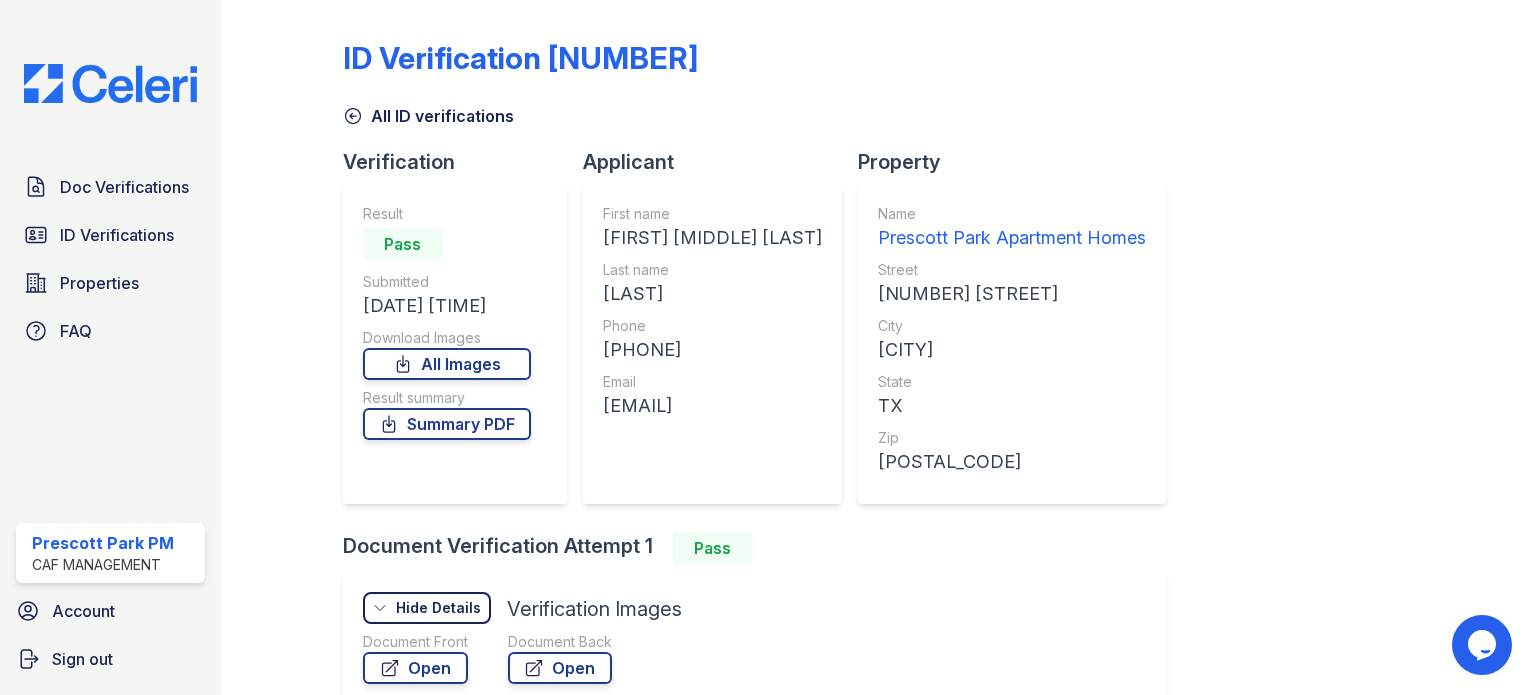 click 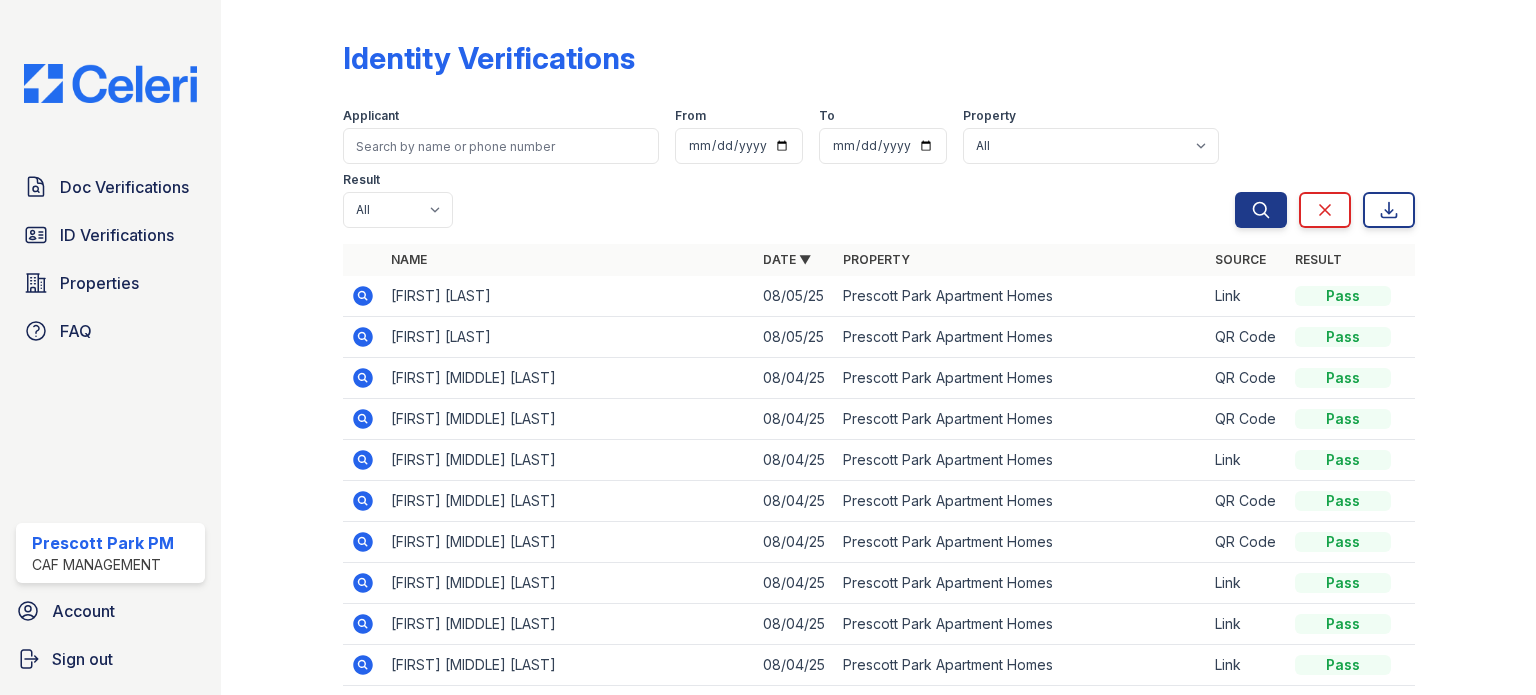 click on "Applicant" at bounding box center (501, 118) 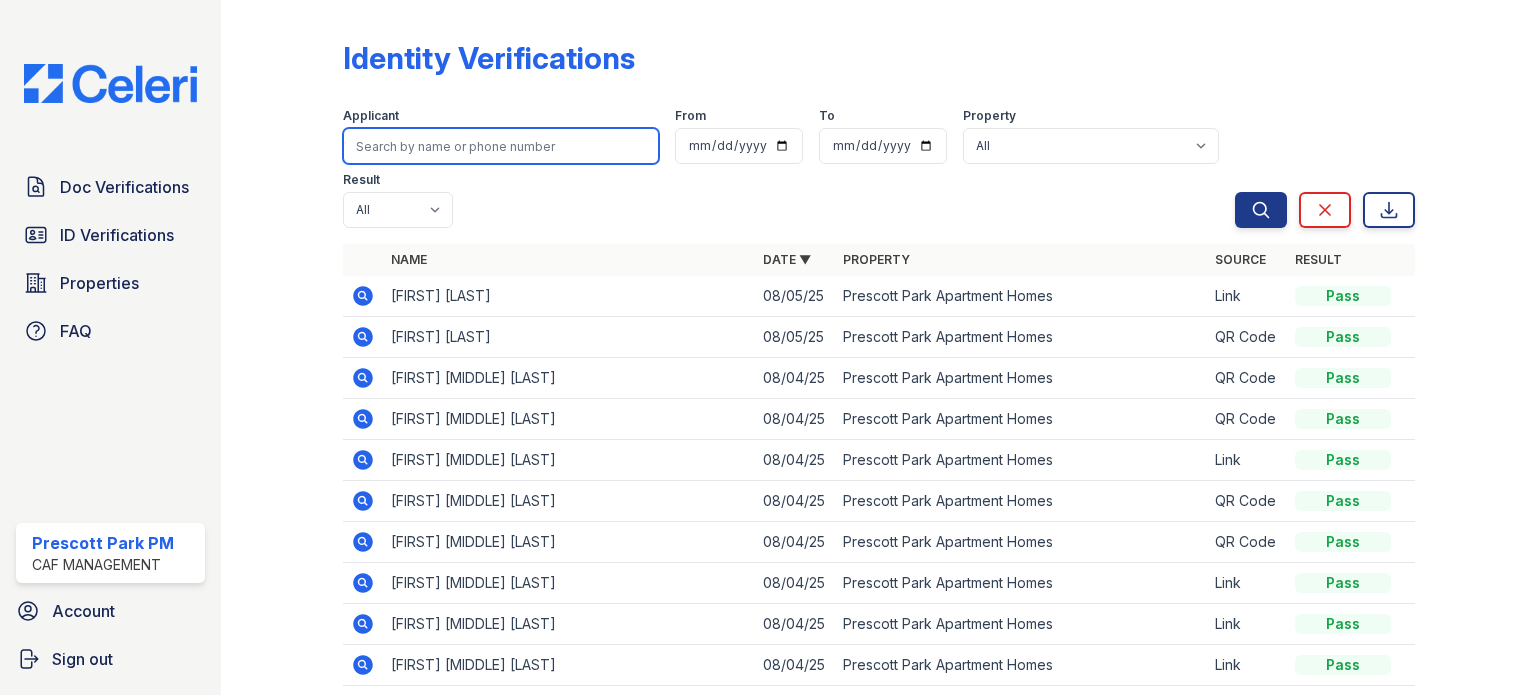 click at bounding box center [501, 146] 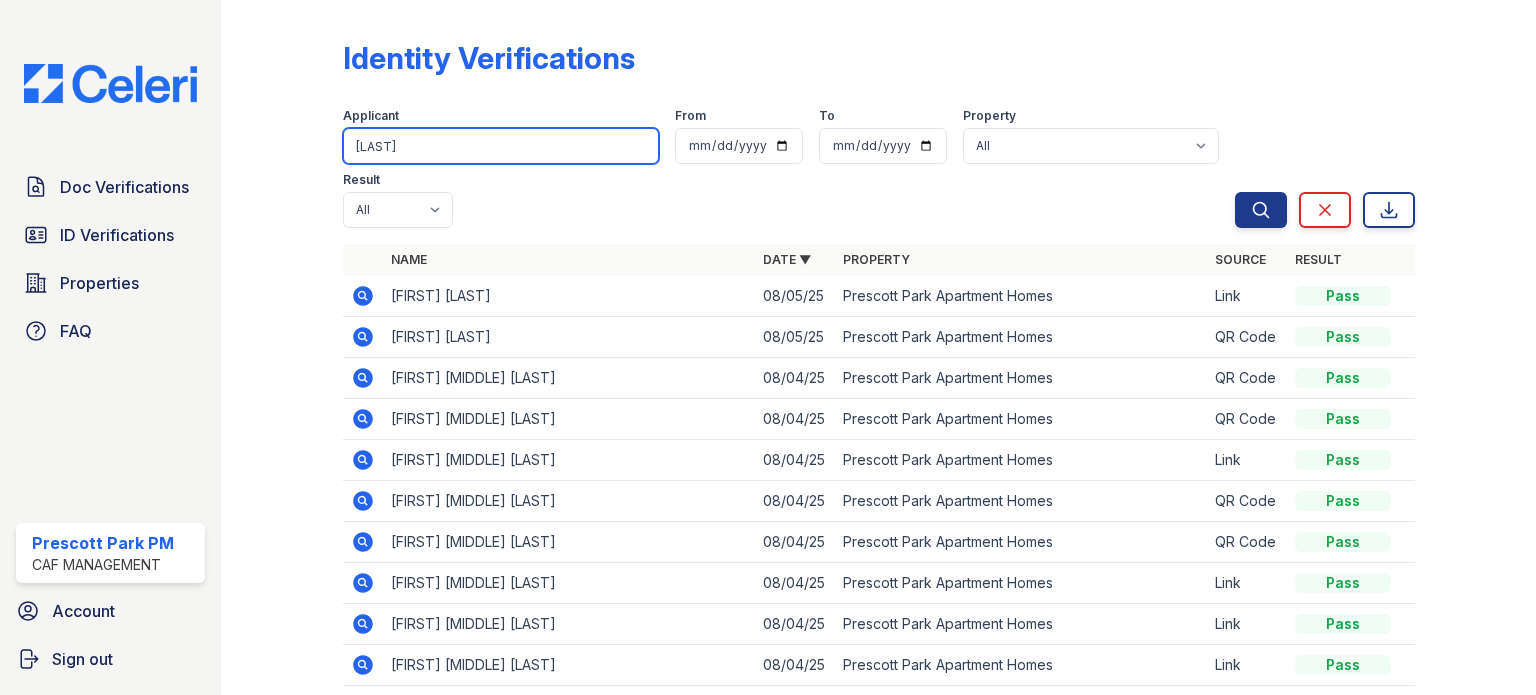 type on "[LAST]" 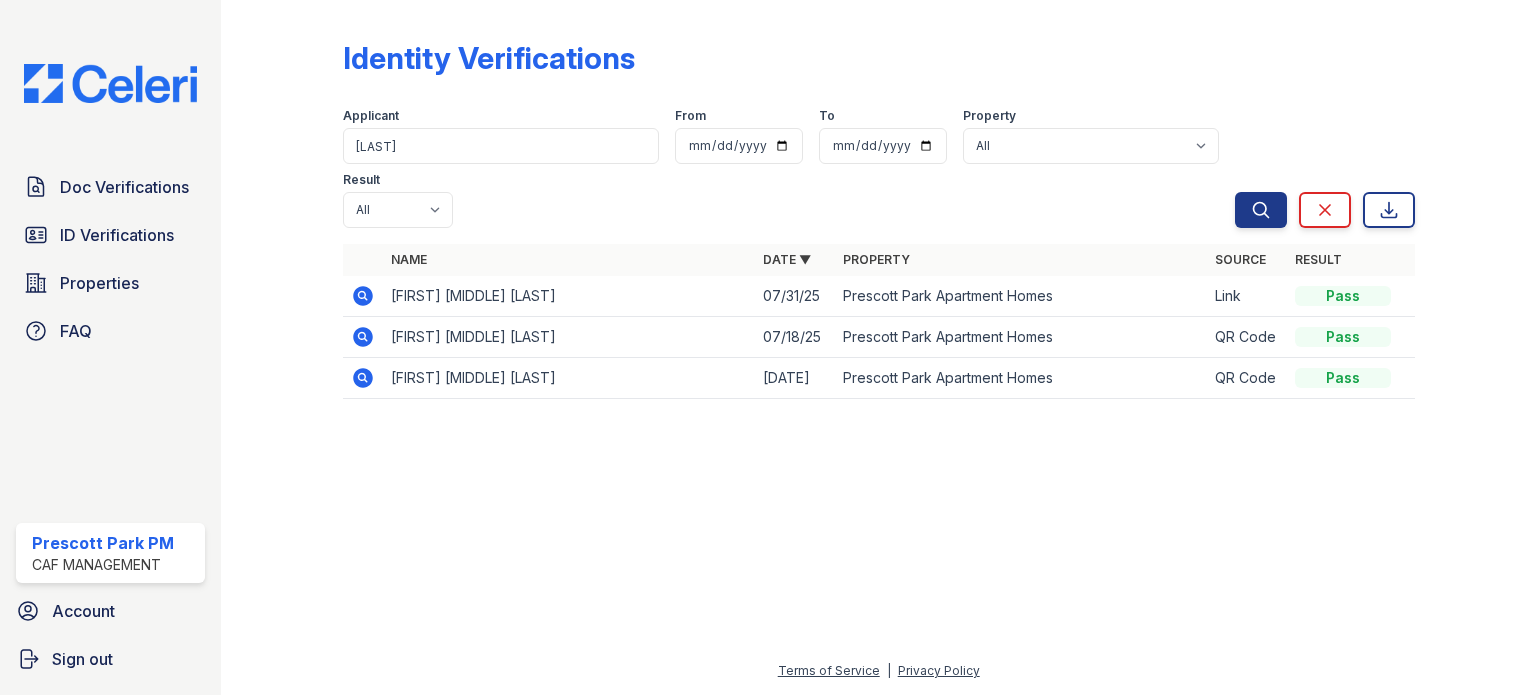 click 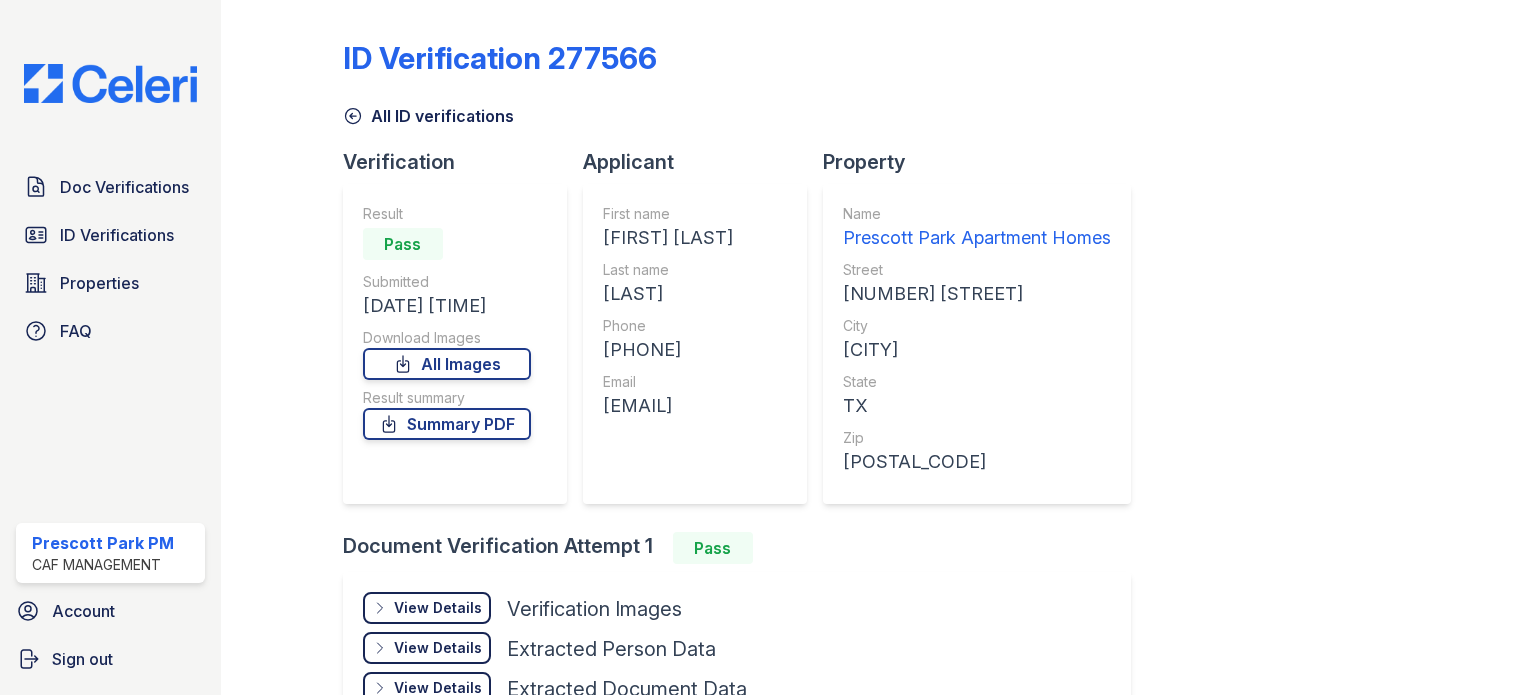 scroll, scrollTop: 0, scrollLeft: 0, axis: both 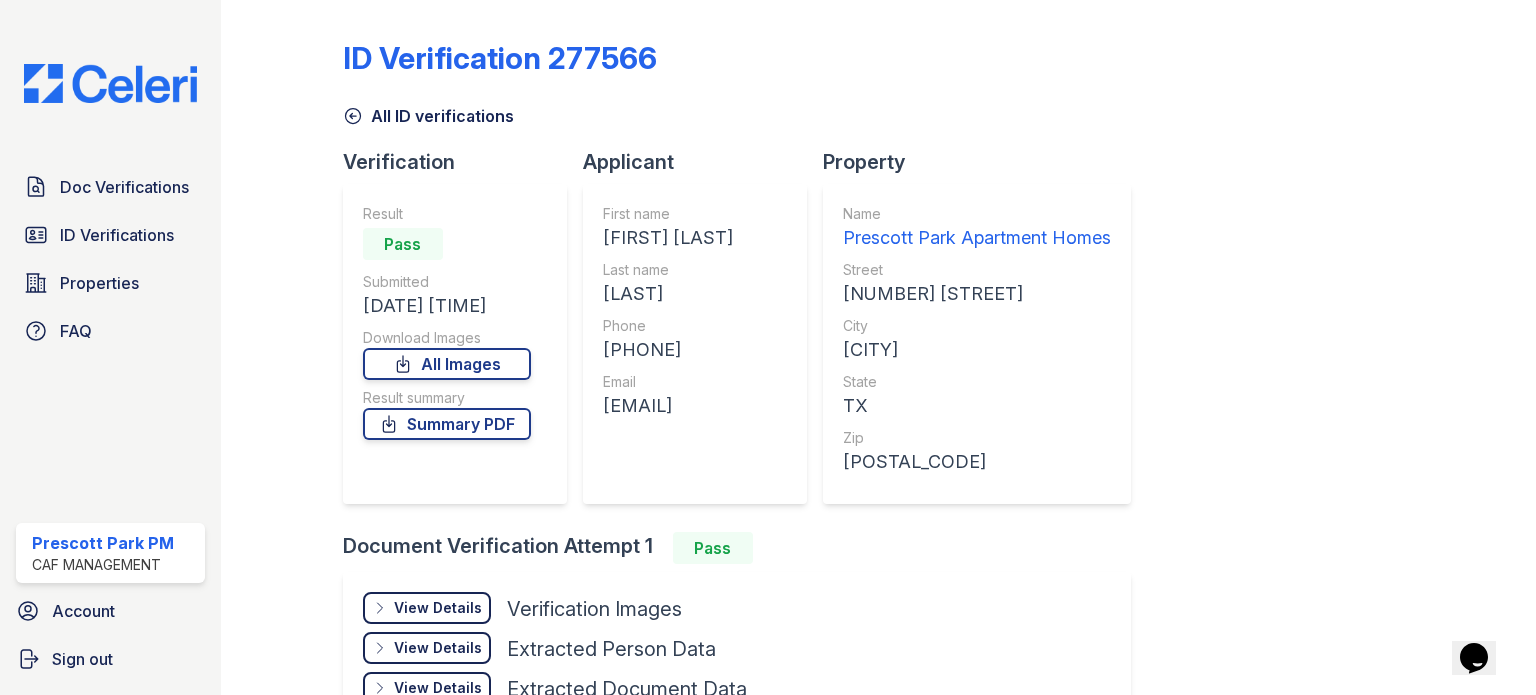 click on "View Details" at bounding box center [438, 608] 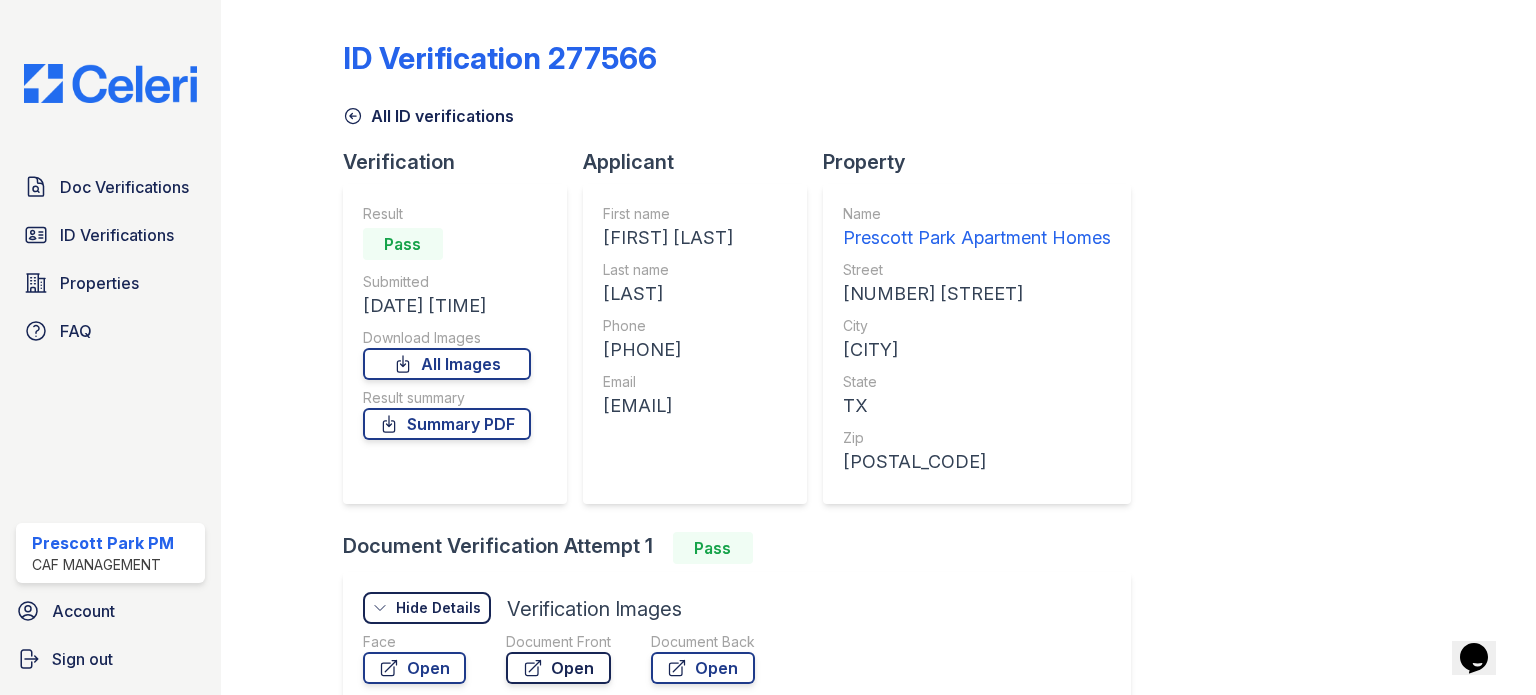 click on "Open" at bounding box center (558, 668) 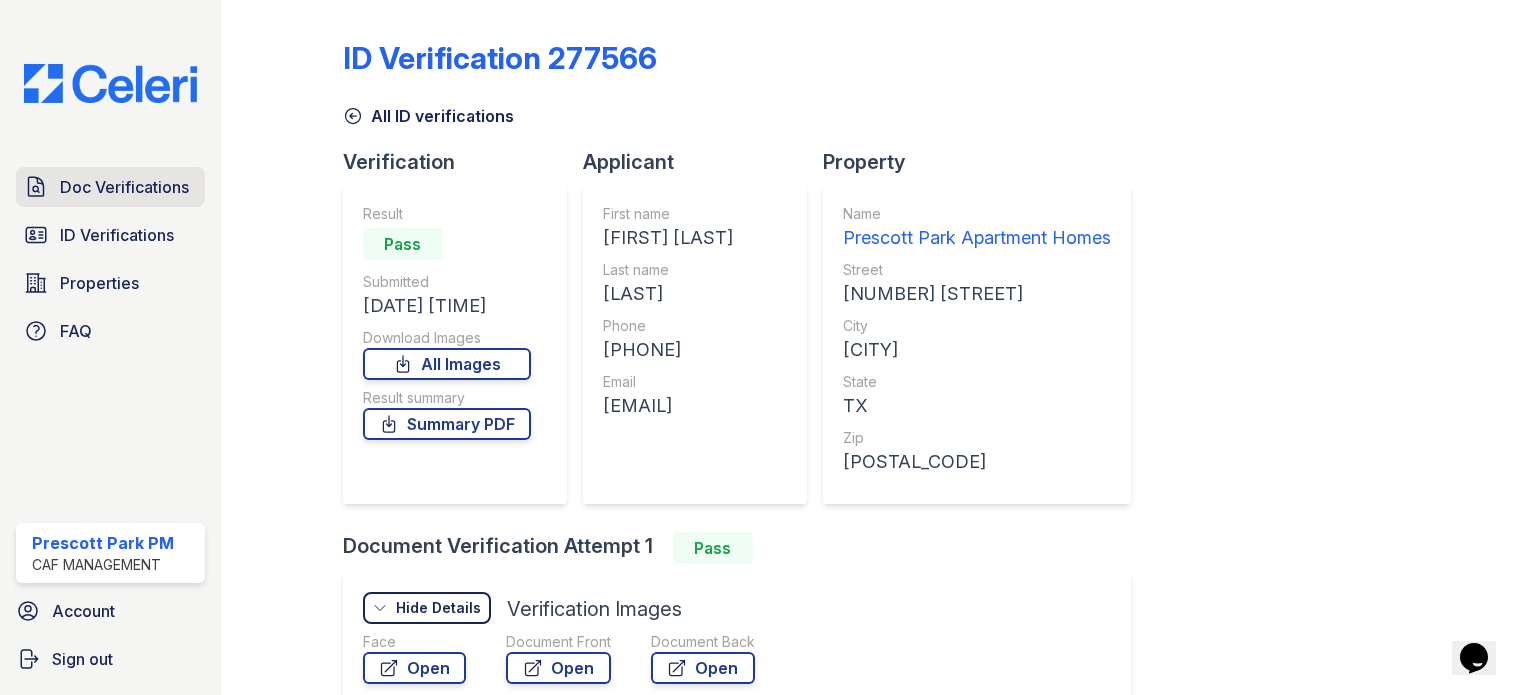 click on "Doc Verifications" at bounding box center (110, 187) 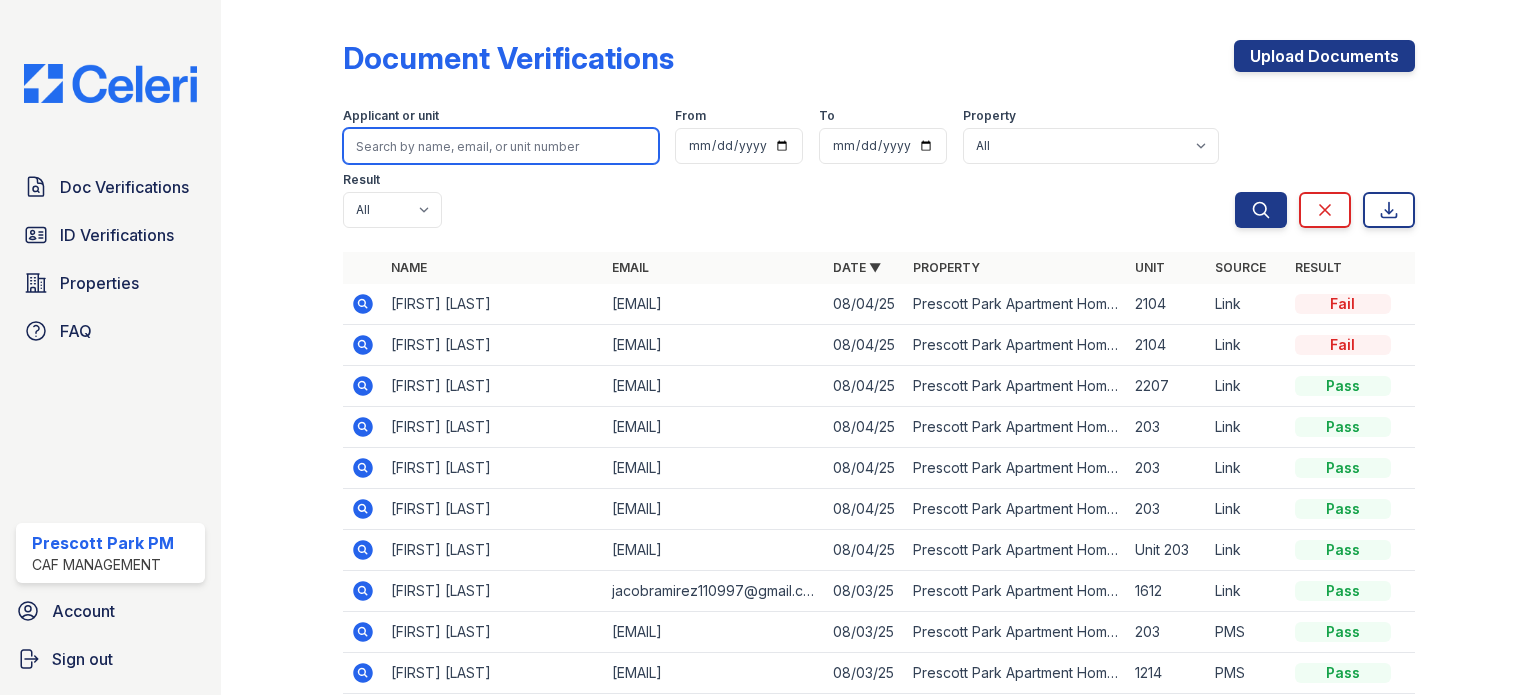 click at bounding box center (501, 146) 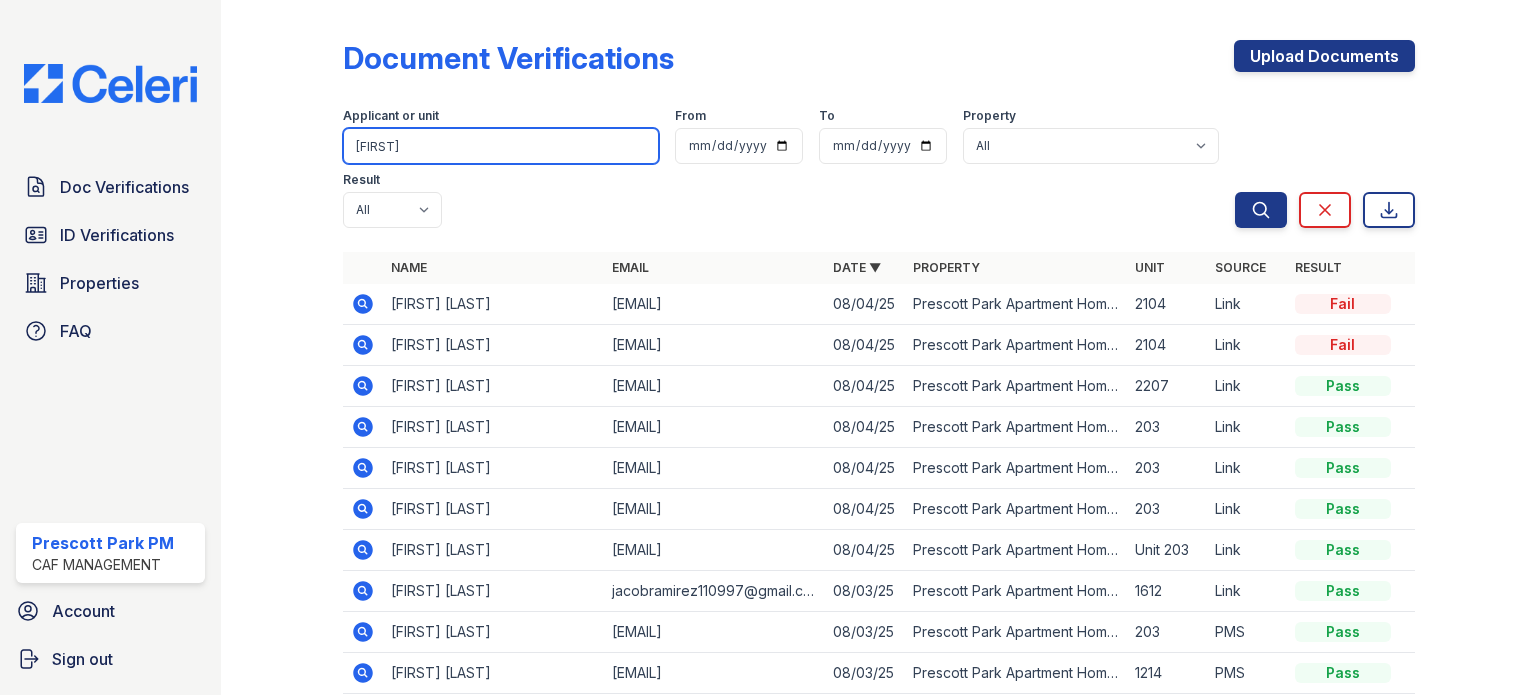 type on "kim" 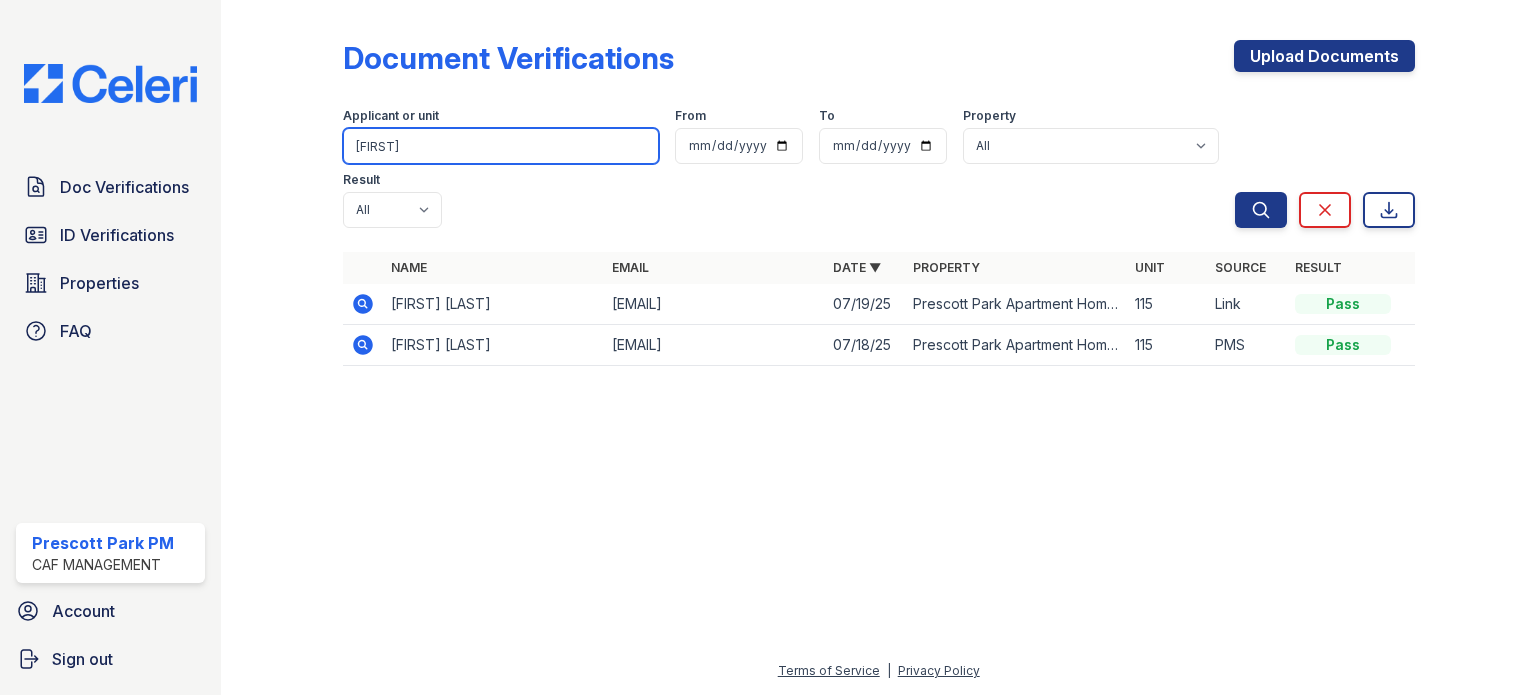 click on "kim" at bounding box center [501, 146] 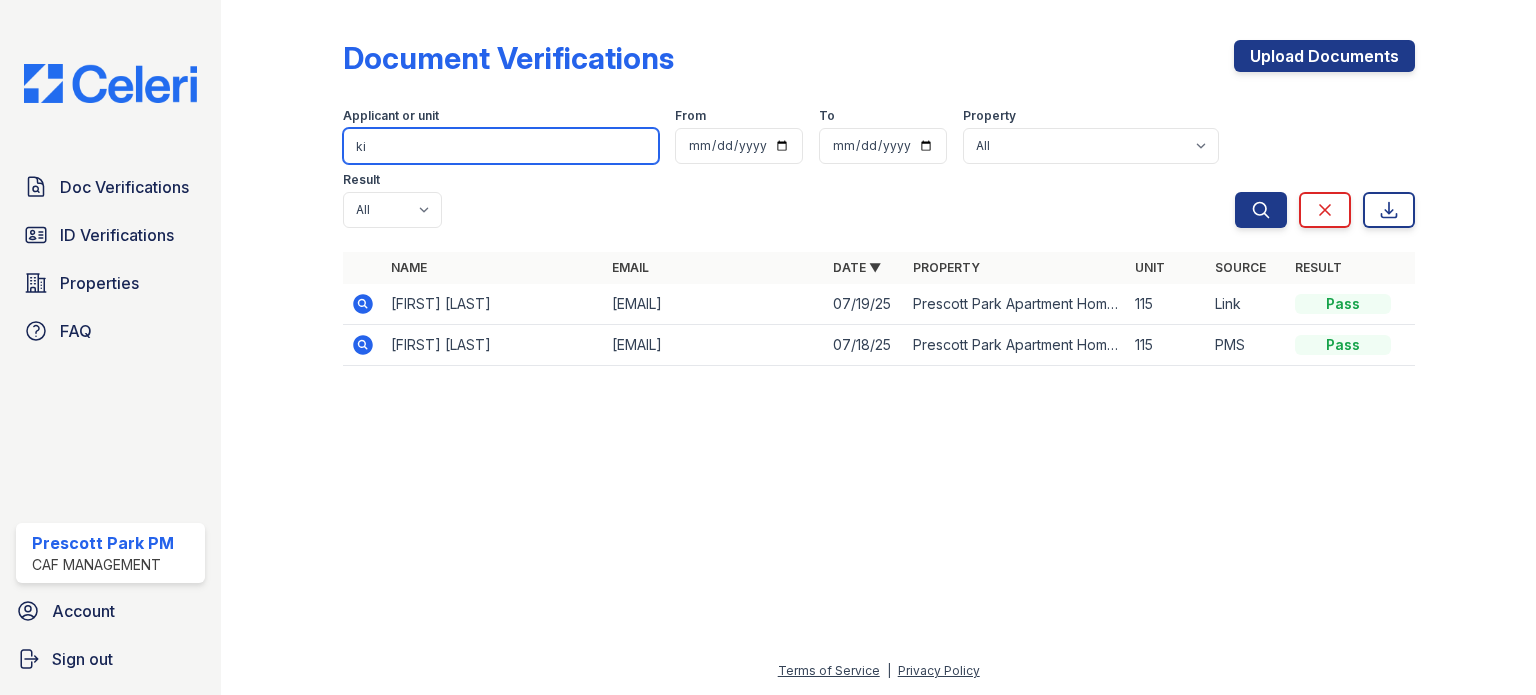 type on "k" 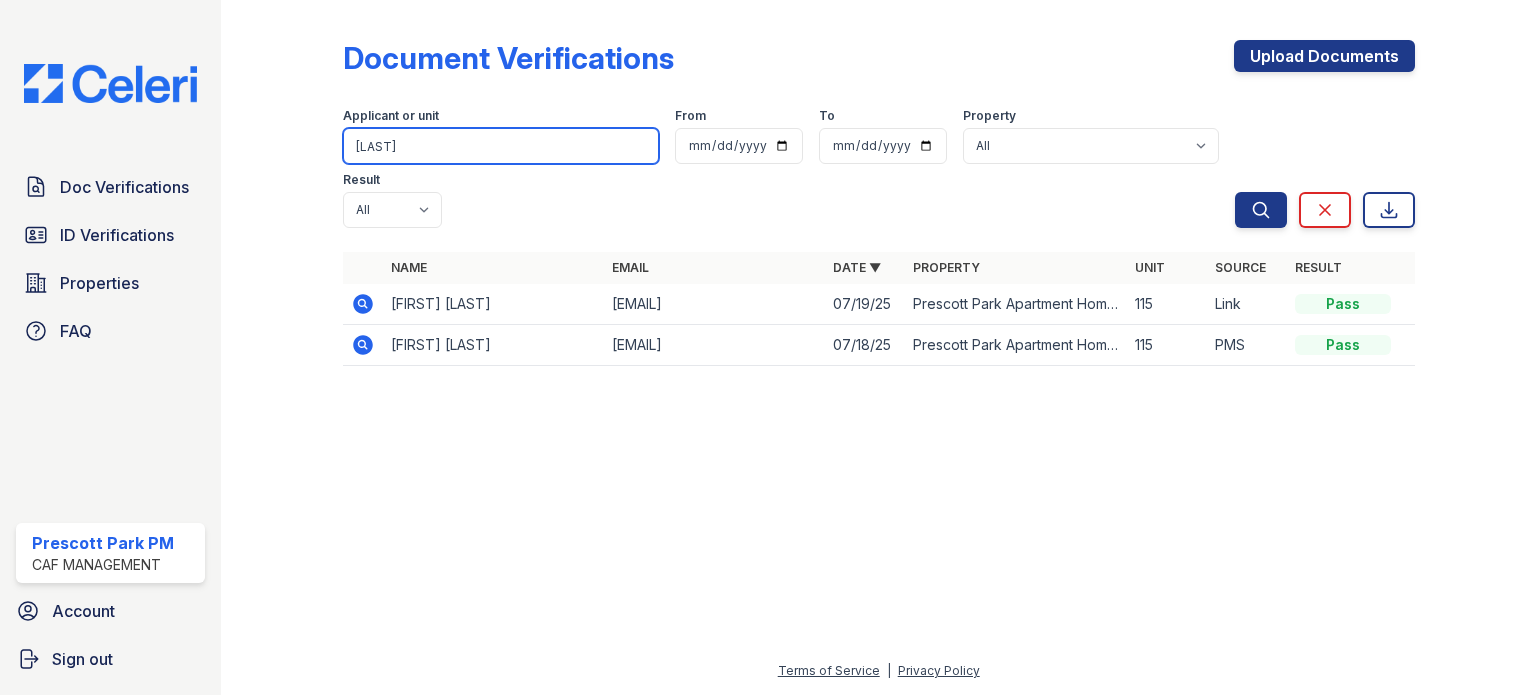 type on "[LAST]" 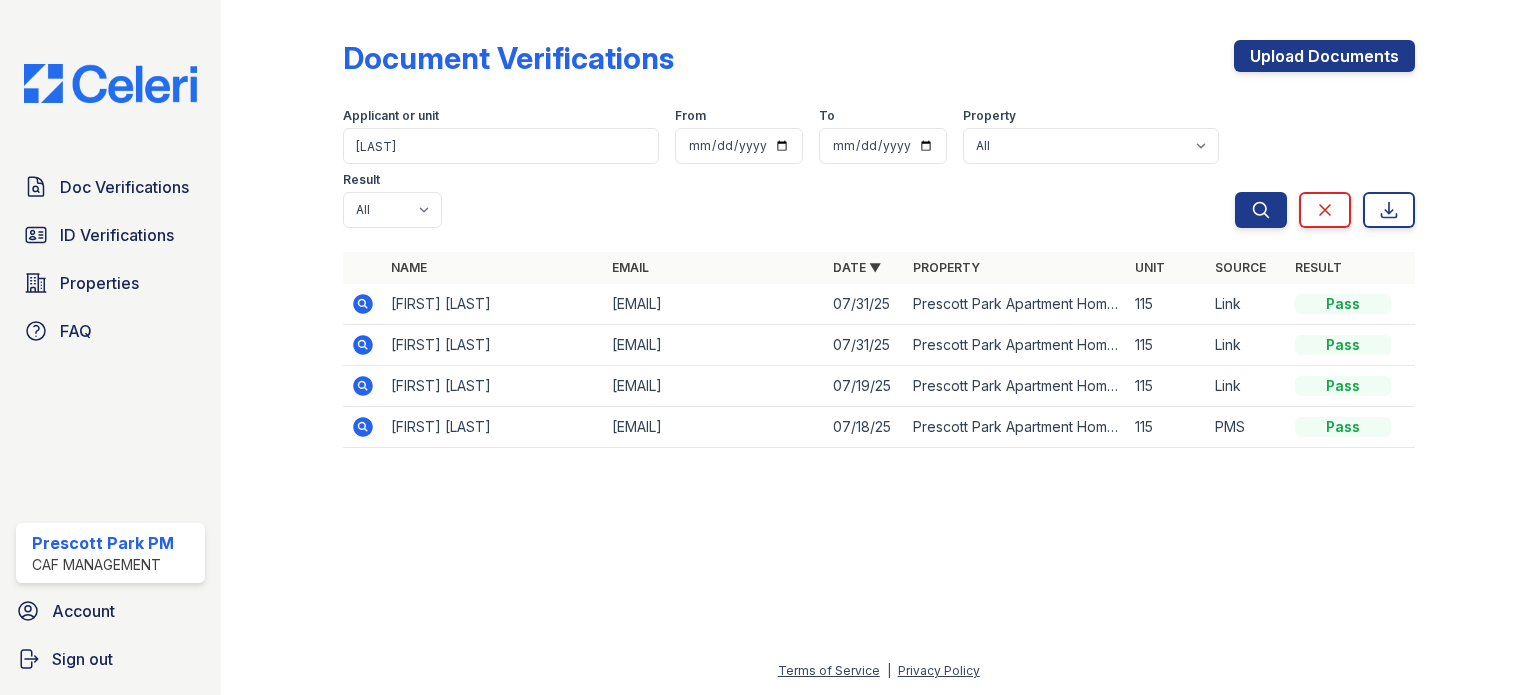 click 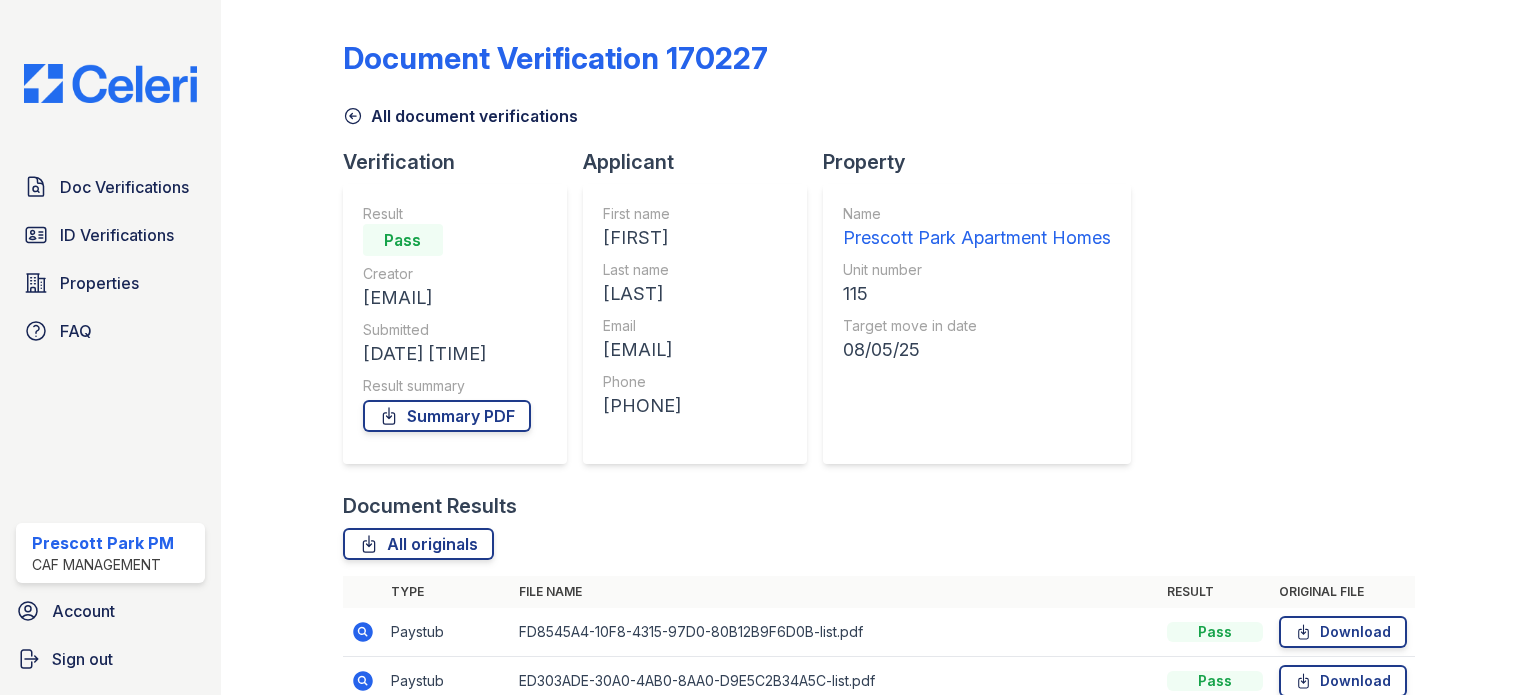 scroll, scrollTop: 0, scrollLeft: 0, axis: both 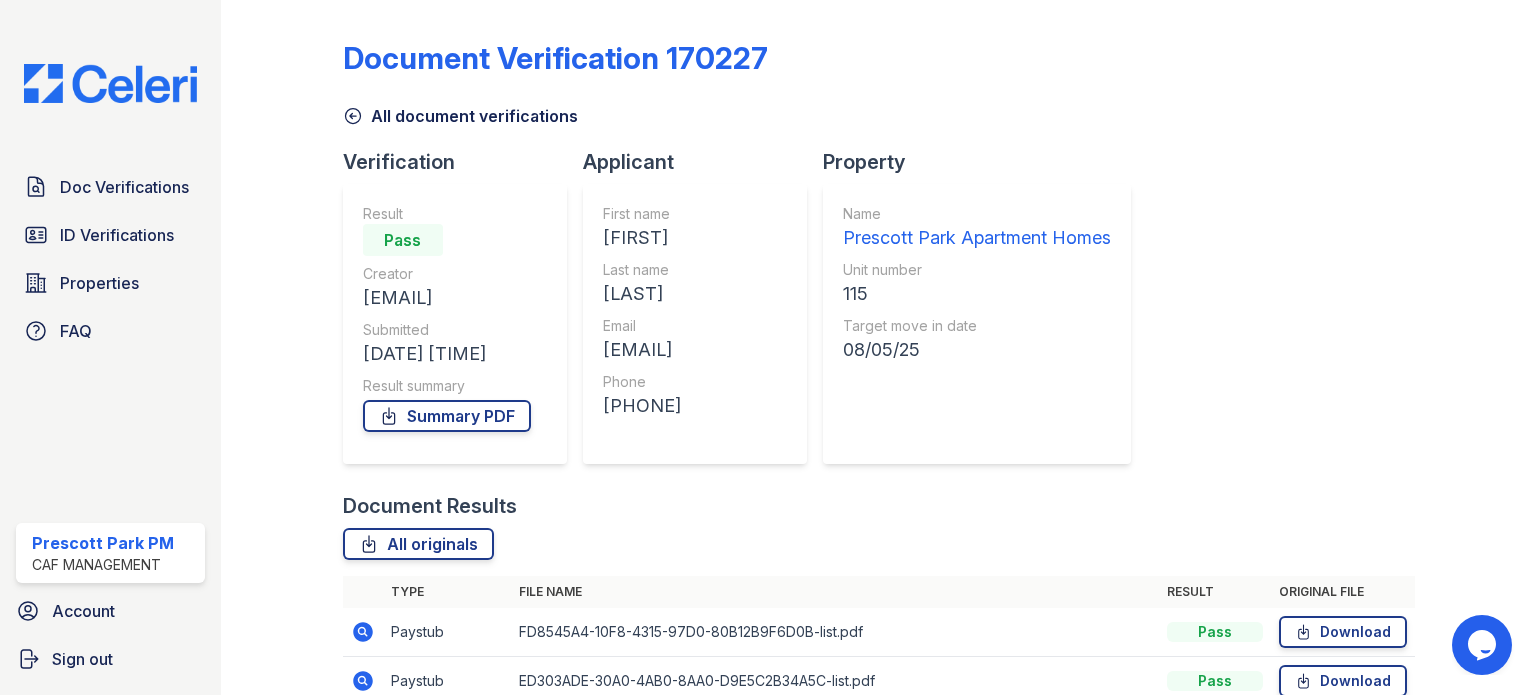 click on "Document Verification 170227
All document verifications
Verification
Result
Pass
Creator
[EMAIL]
Submitted
[DATE] [TIME]
Result summary
Summary PDF
Applicant
First name
[FIRST]
Last name
[LAST]
Email
[EMAIL]
Phone
[PHONE]
Property
Name
Prescott Park Apartment Homes
Unit number
115
Target move in date
08/05/25
Document Results
All originals
Type
File name
Result
Original file
Paystub" at bounding box center [879, 391] 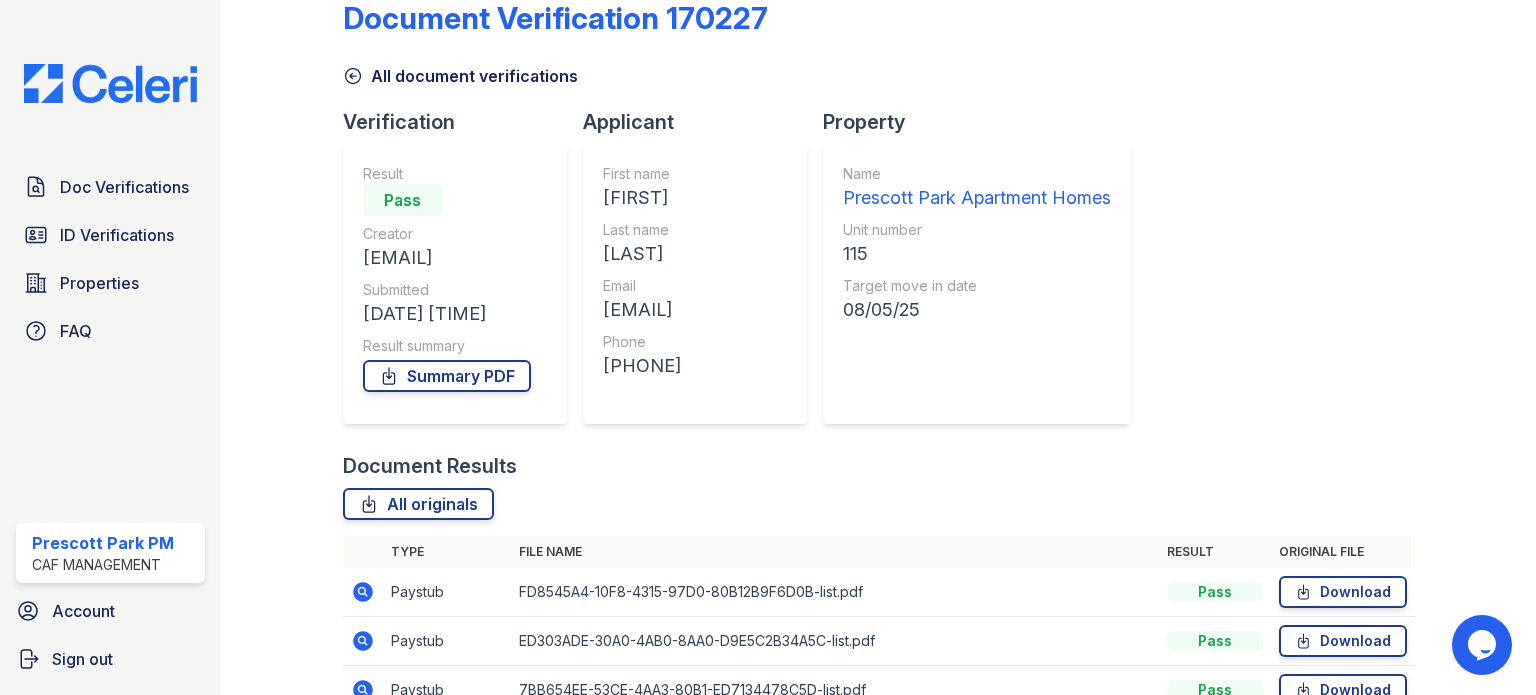 scroll, scrollTop: 147, scrollLeft: 0, axis: vertical 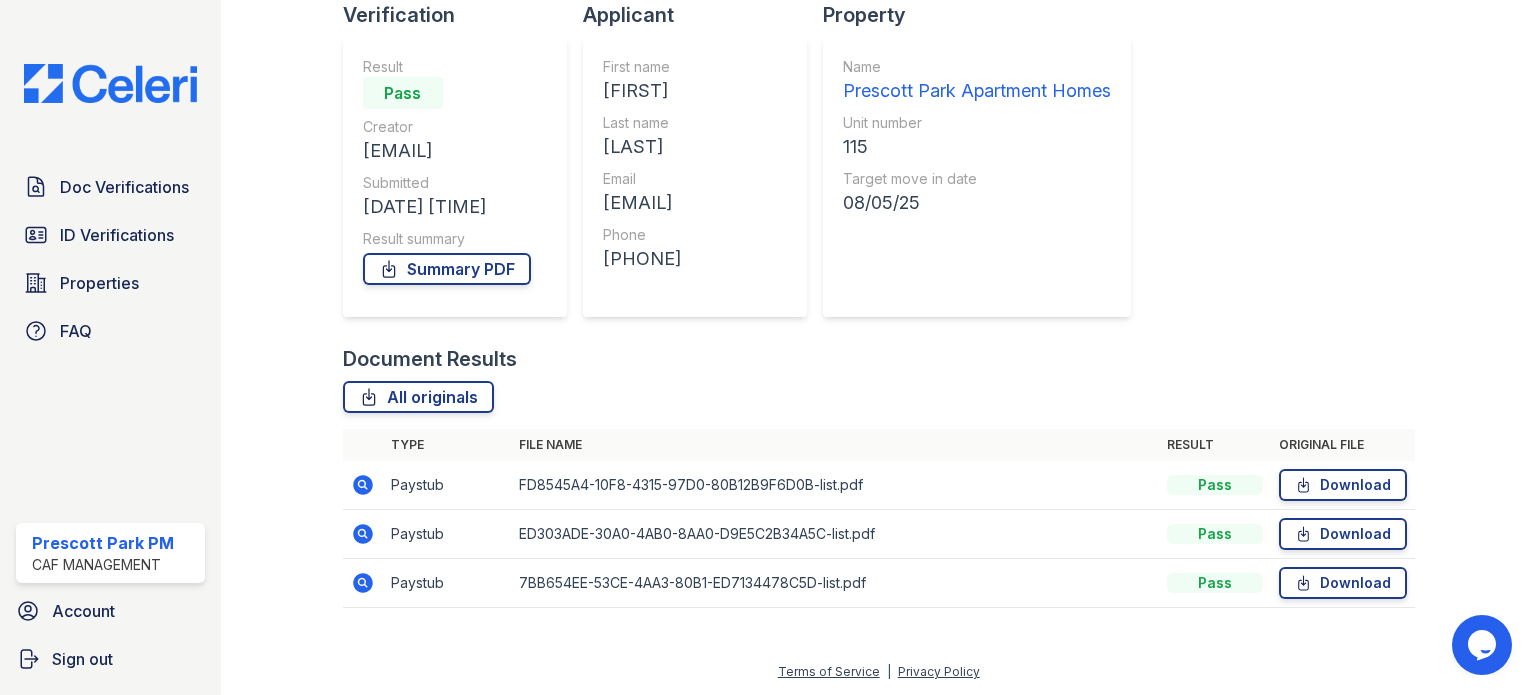 click at bounding box center (363, 583) 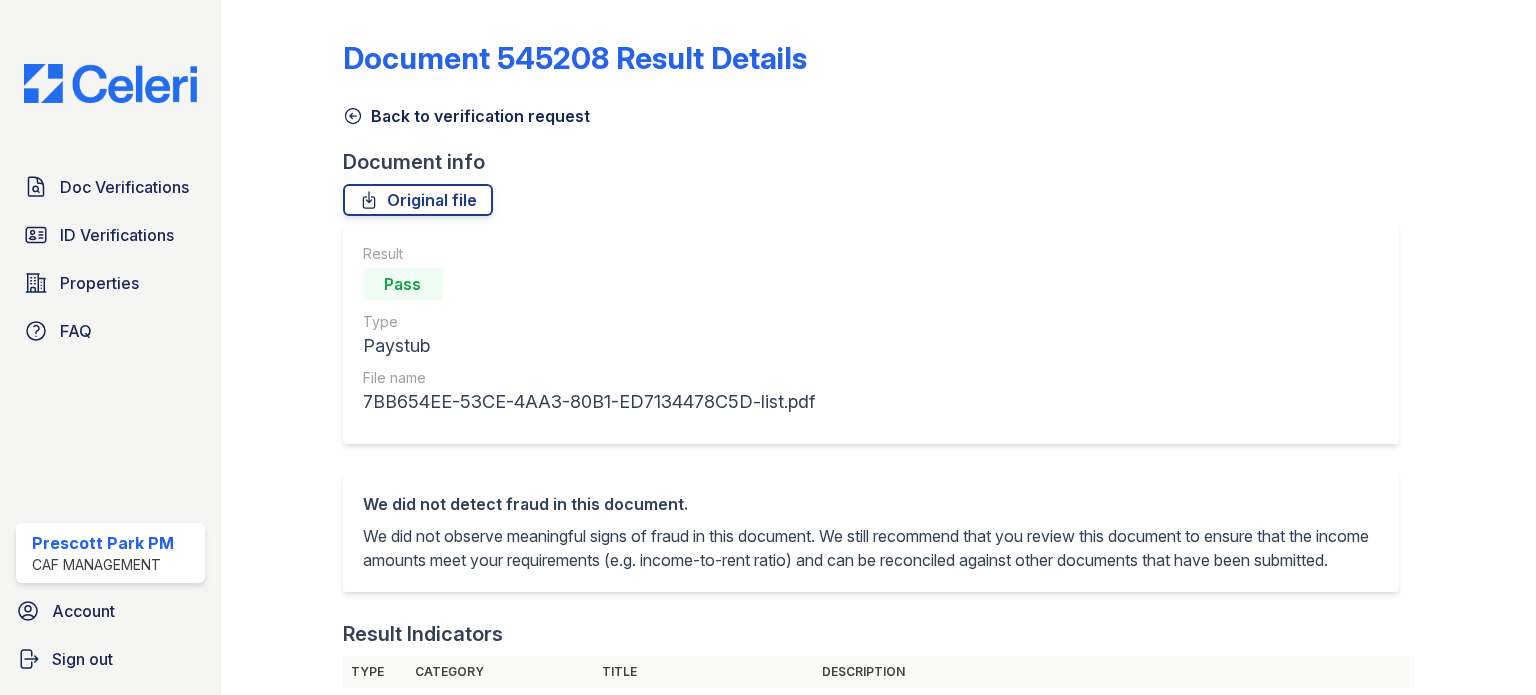scroll, scrollTop: 0, scrollLeft: 0, axis: both 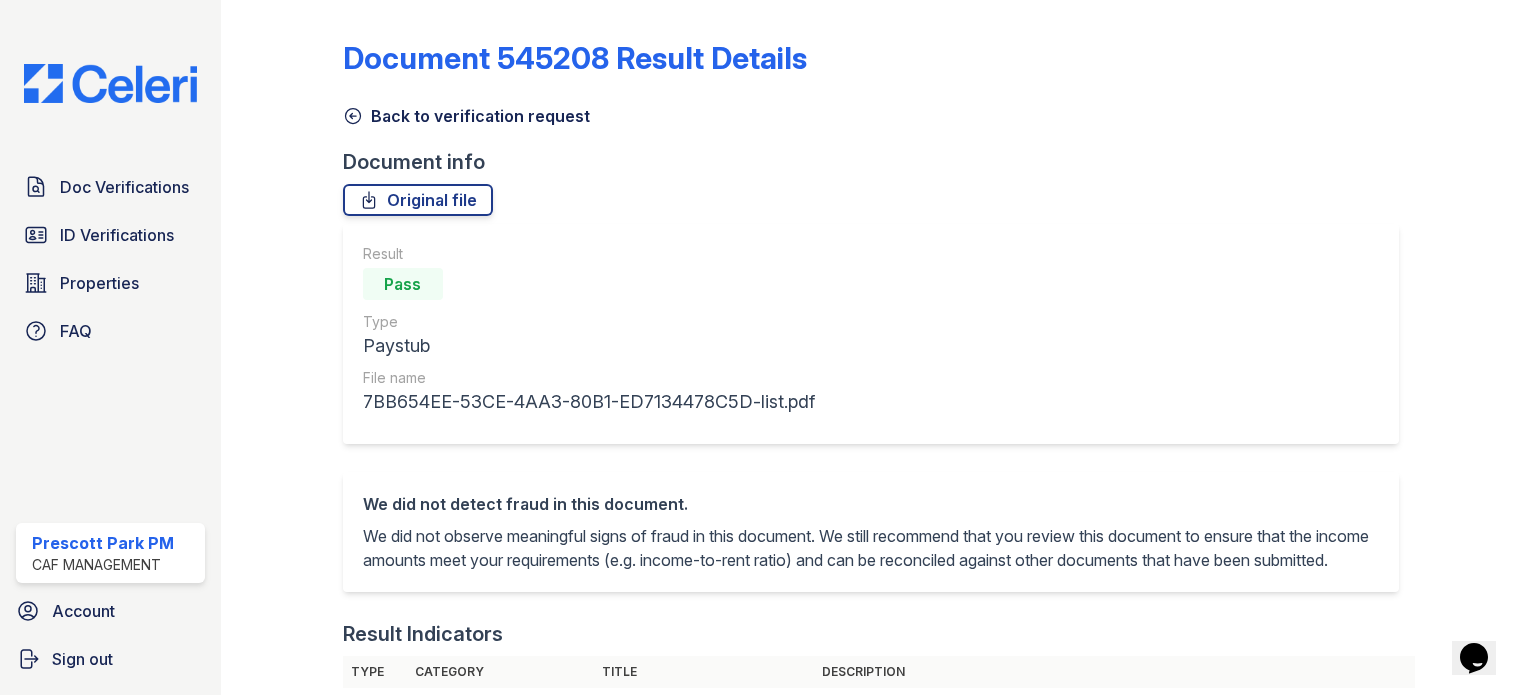 click on "File name" at bounding box center [589, 378] 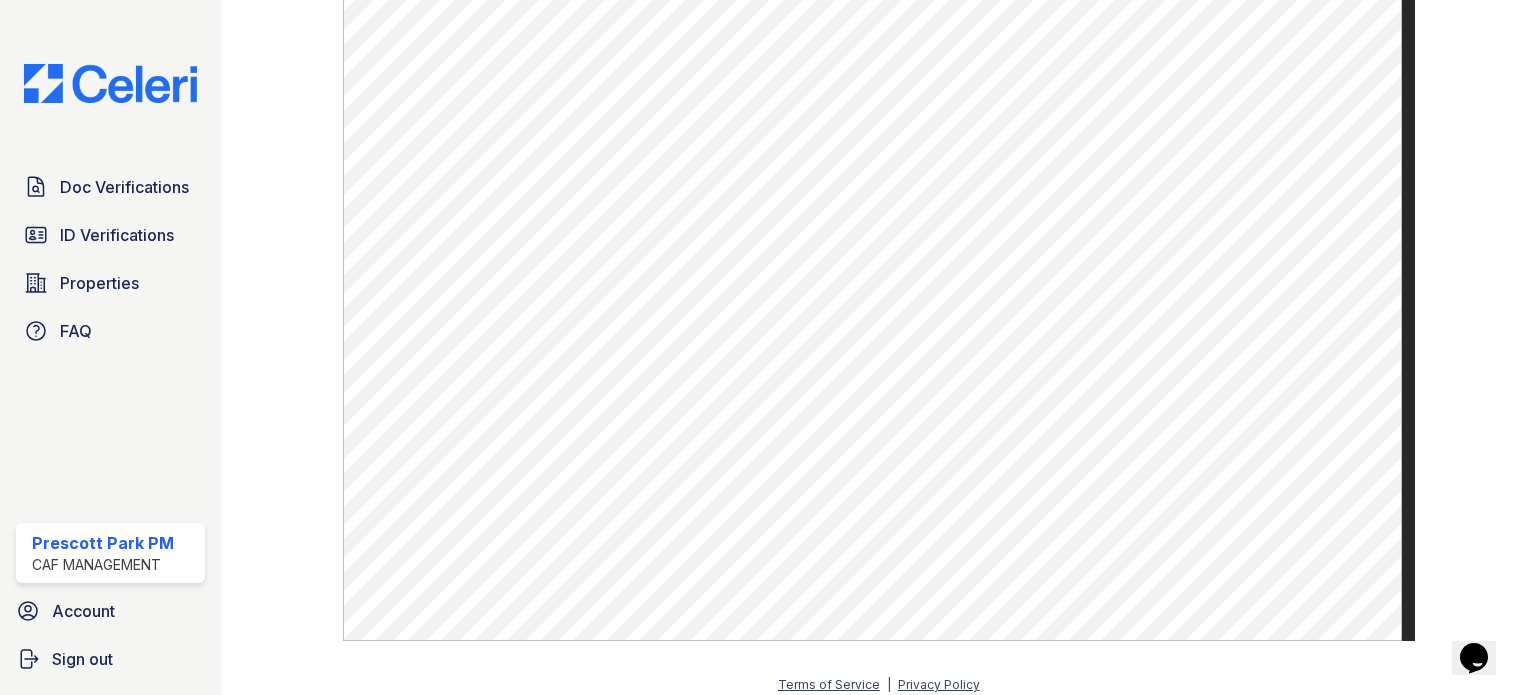 scroll, scrollTop: 1136, scrollLeft: 0, axis: vertical 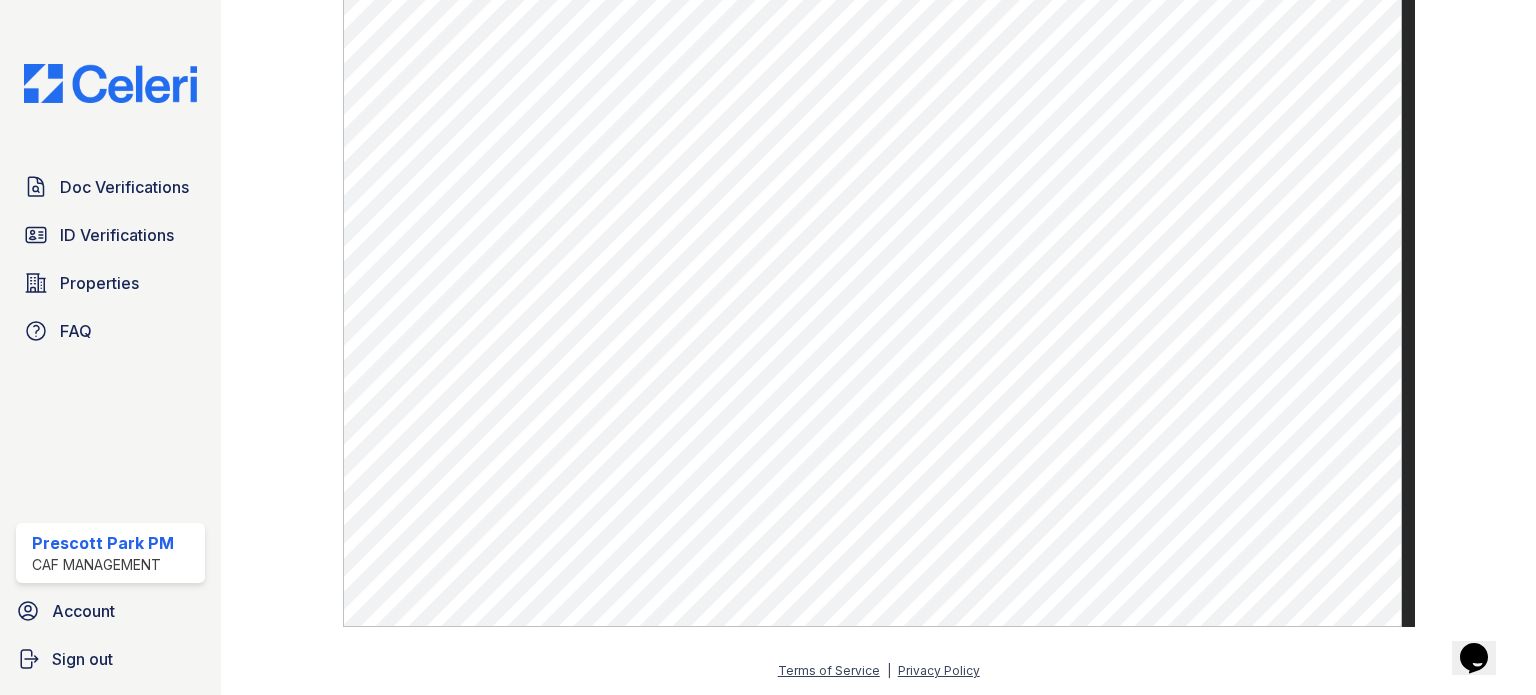 click at bounding box center [1459, -240] 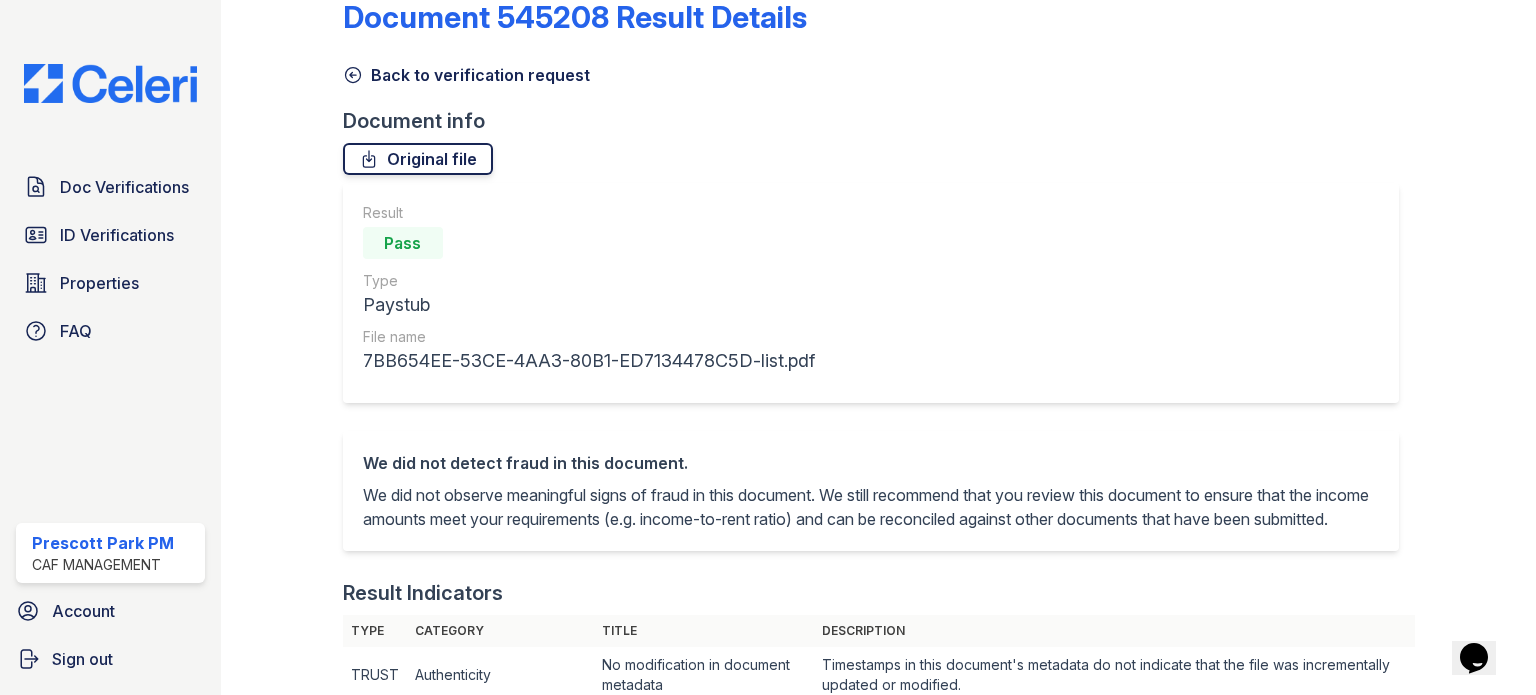 scroll, scrollTop: 16, scrollLeft: 0, axis: vertical 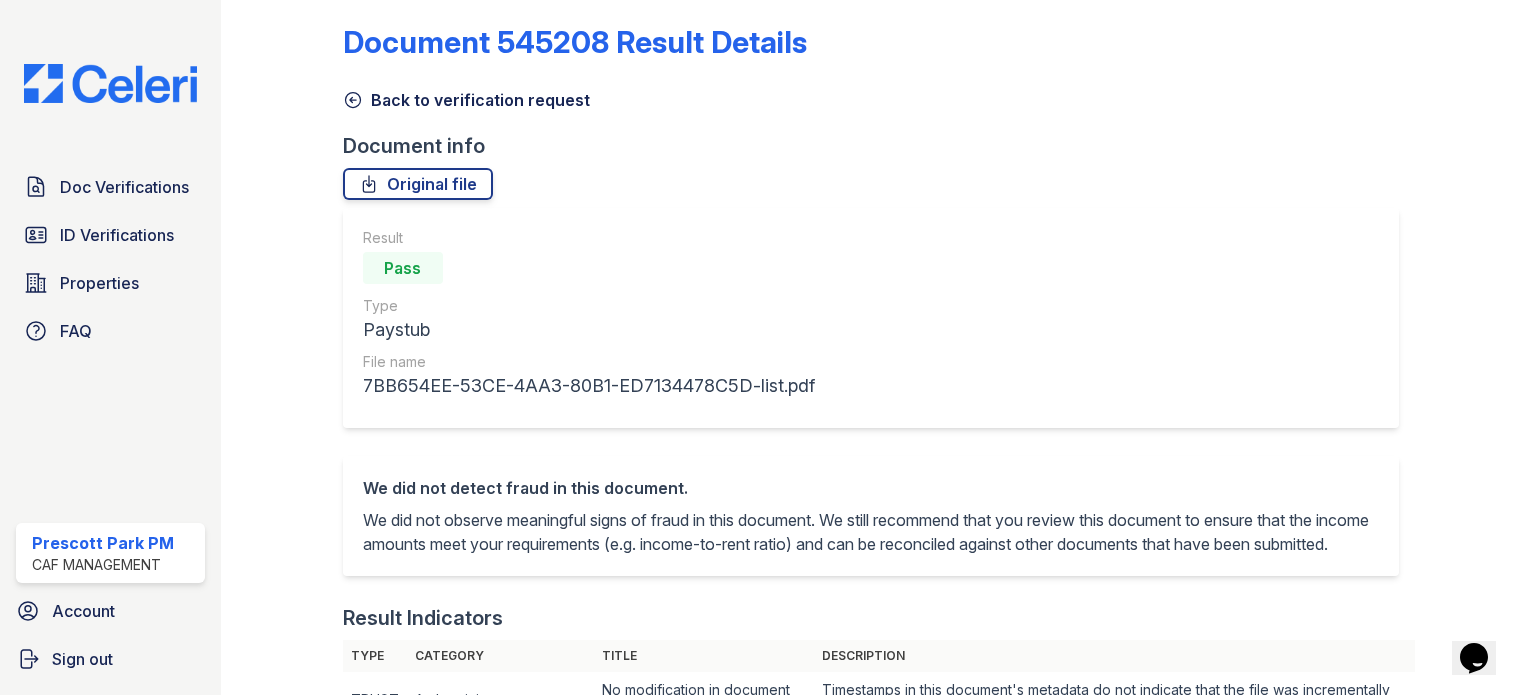 click 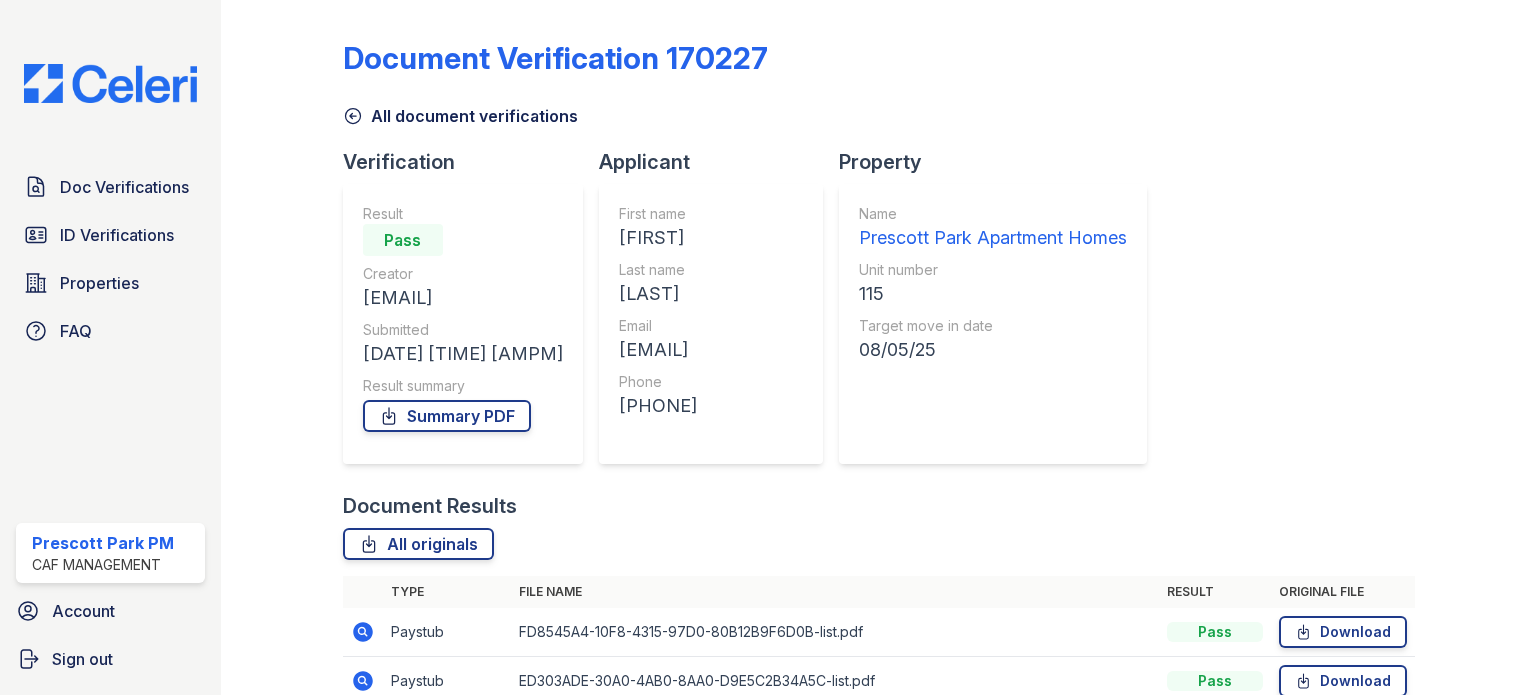 click on "[FIRST]" at bounding box center [658, 238] 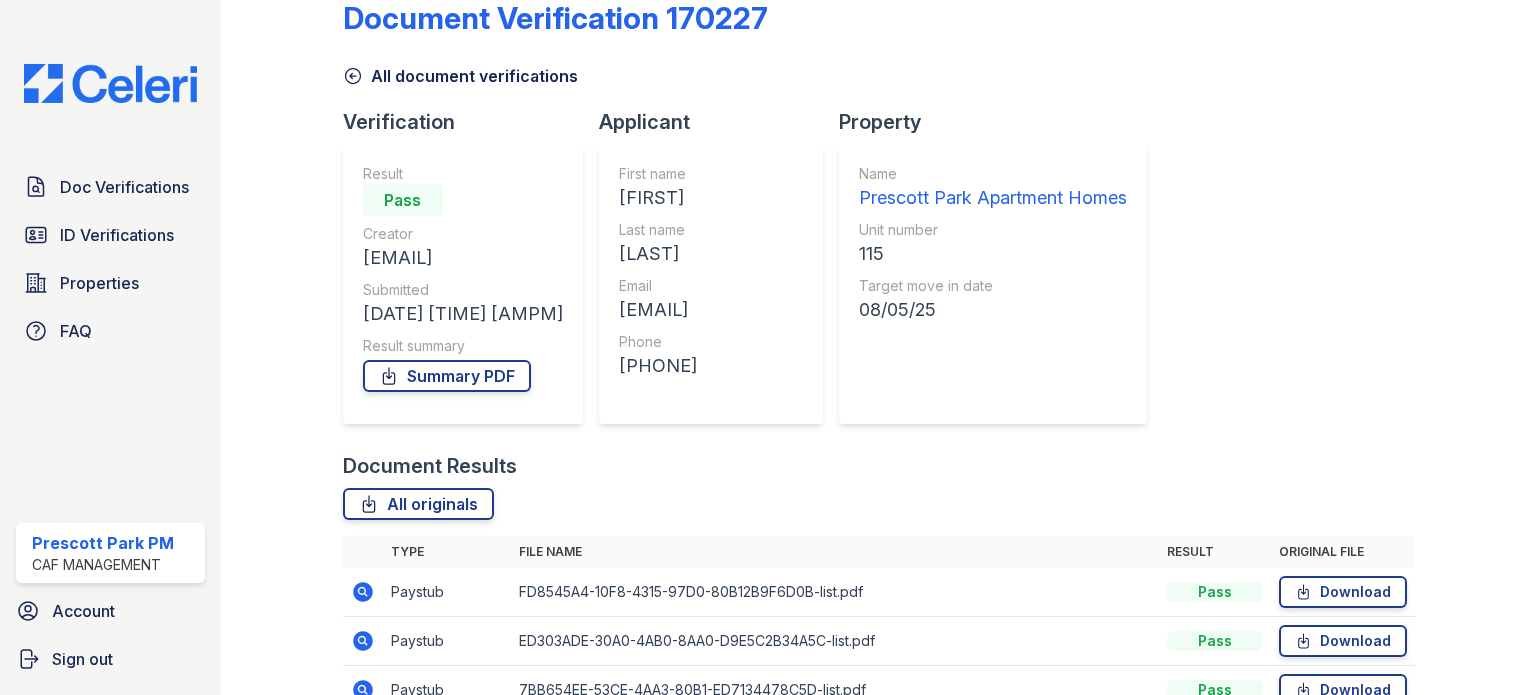 scroll, scrollTop: 147, scrollLeft: 0, axis: vertical 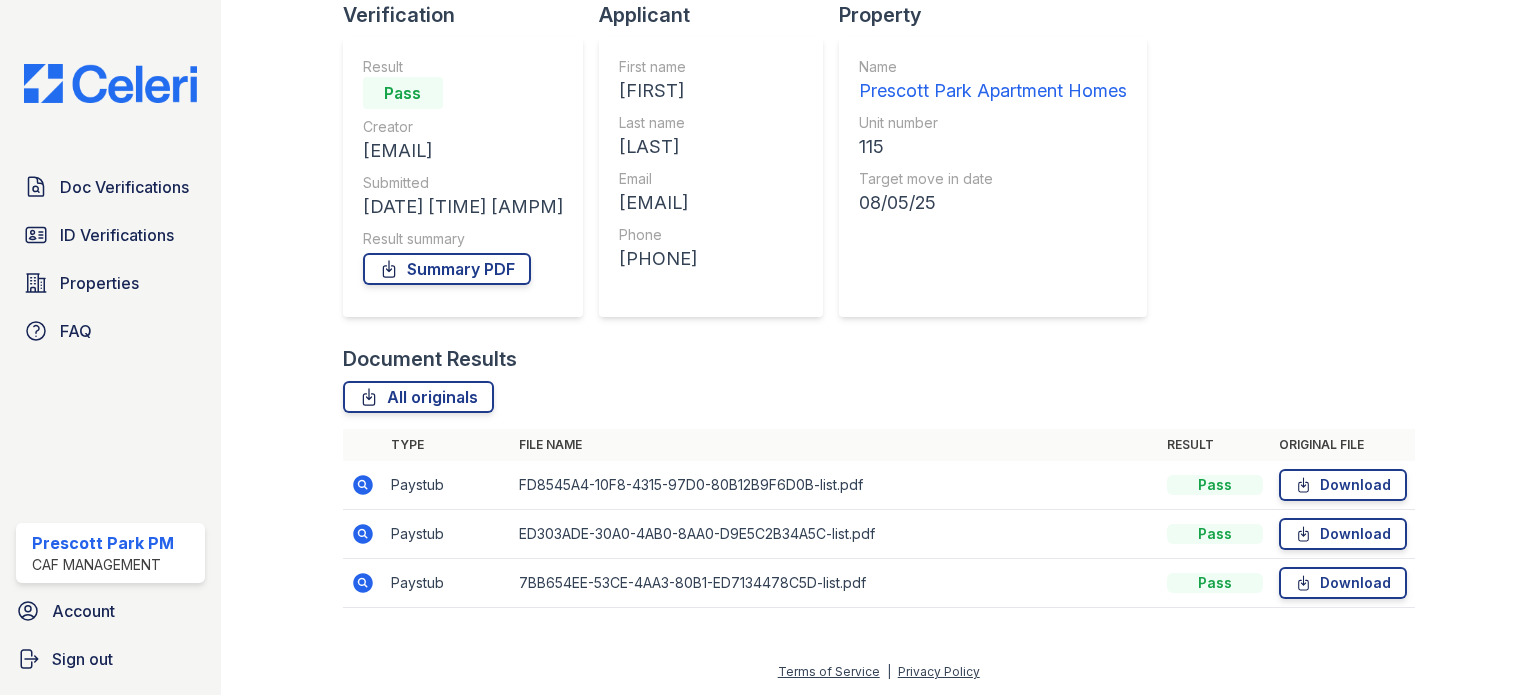 click 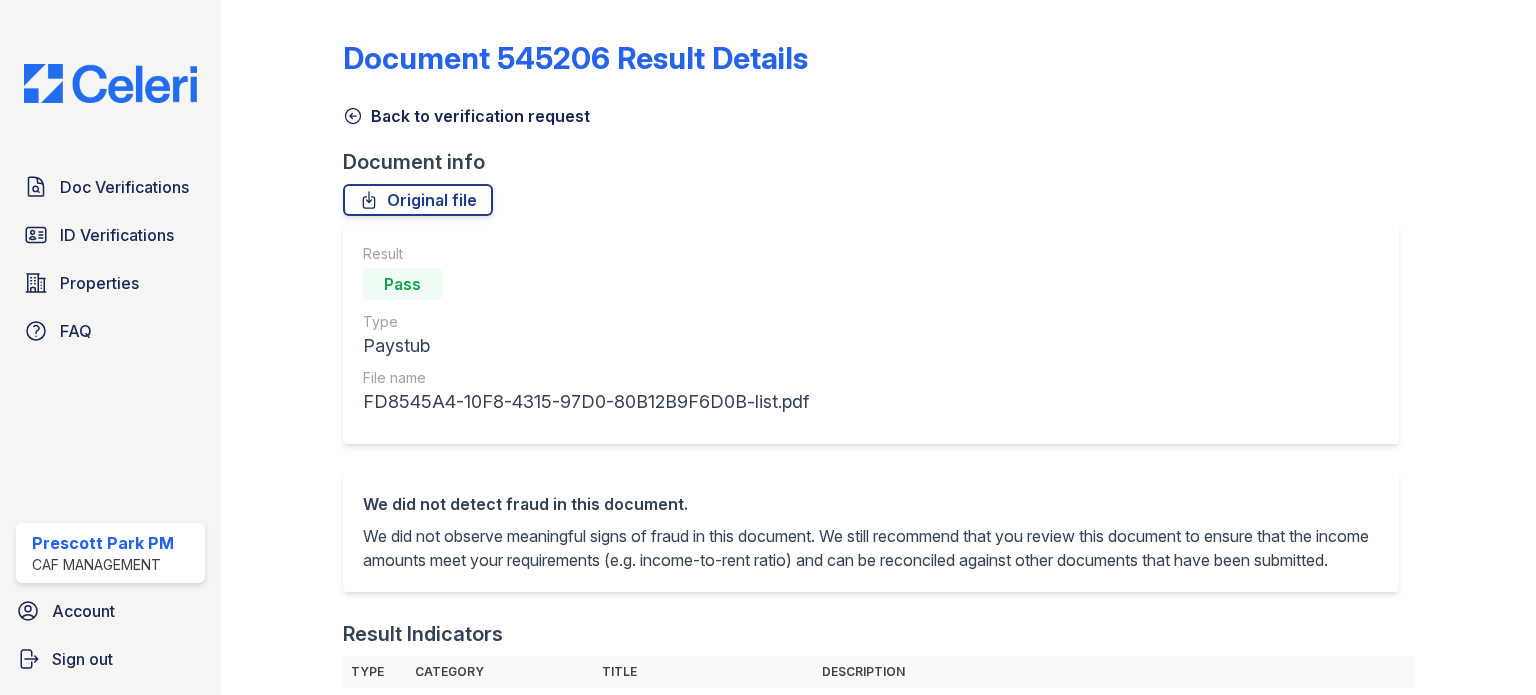 scroll, scrollTop: 0, scrollLeft: 0, axis: both 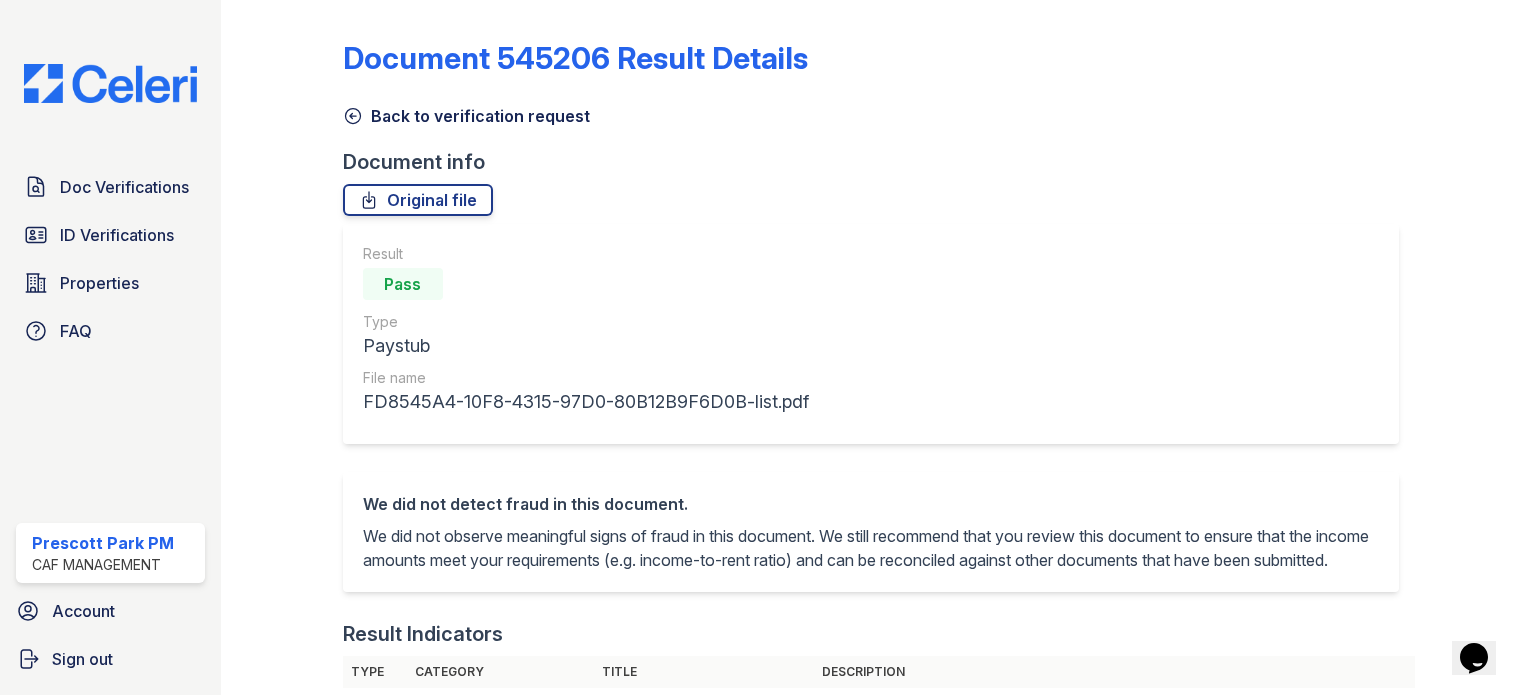 click on "Result
Pass
Type
Paystub
File name
FD8545A4-10F8-4315-97D0-80B12B9F6D0B-list.pdf" at bounding box center [586, 334] 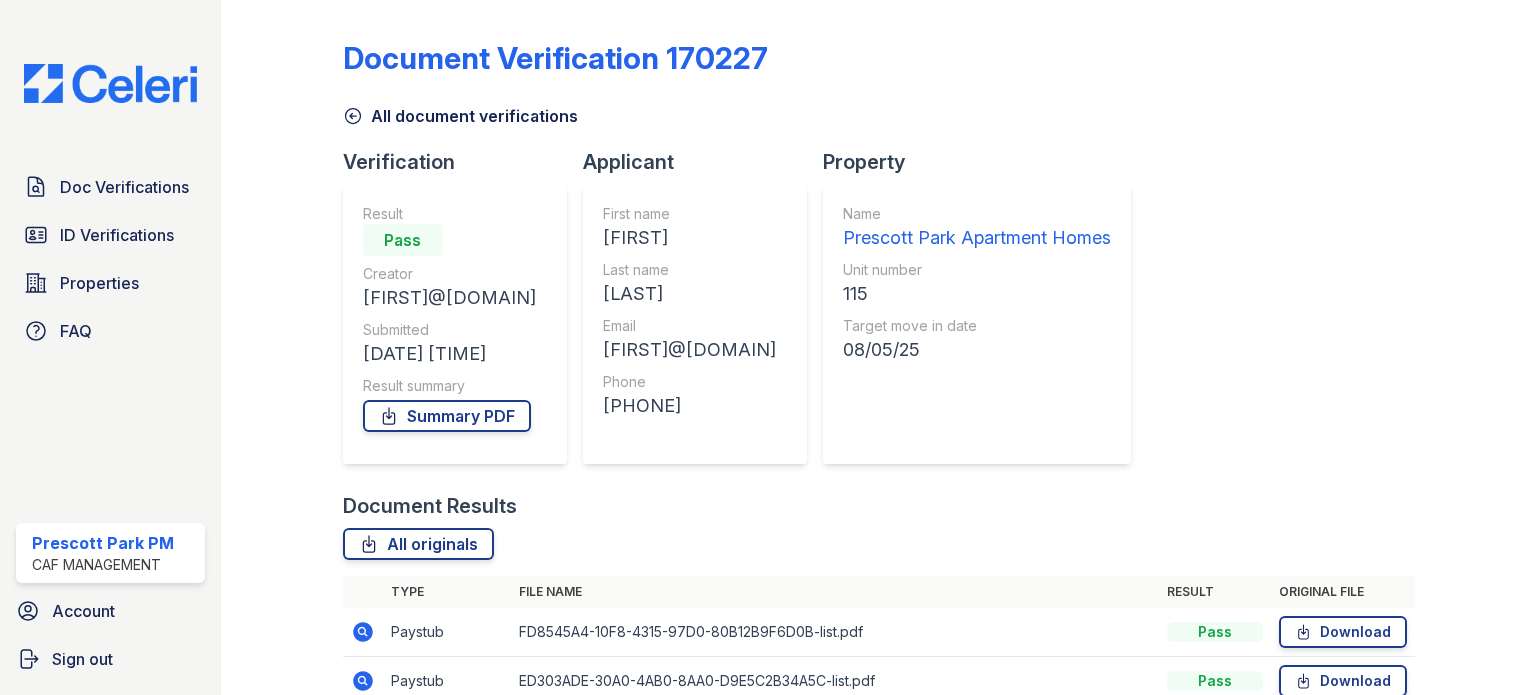 click 